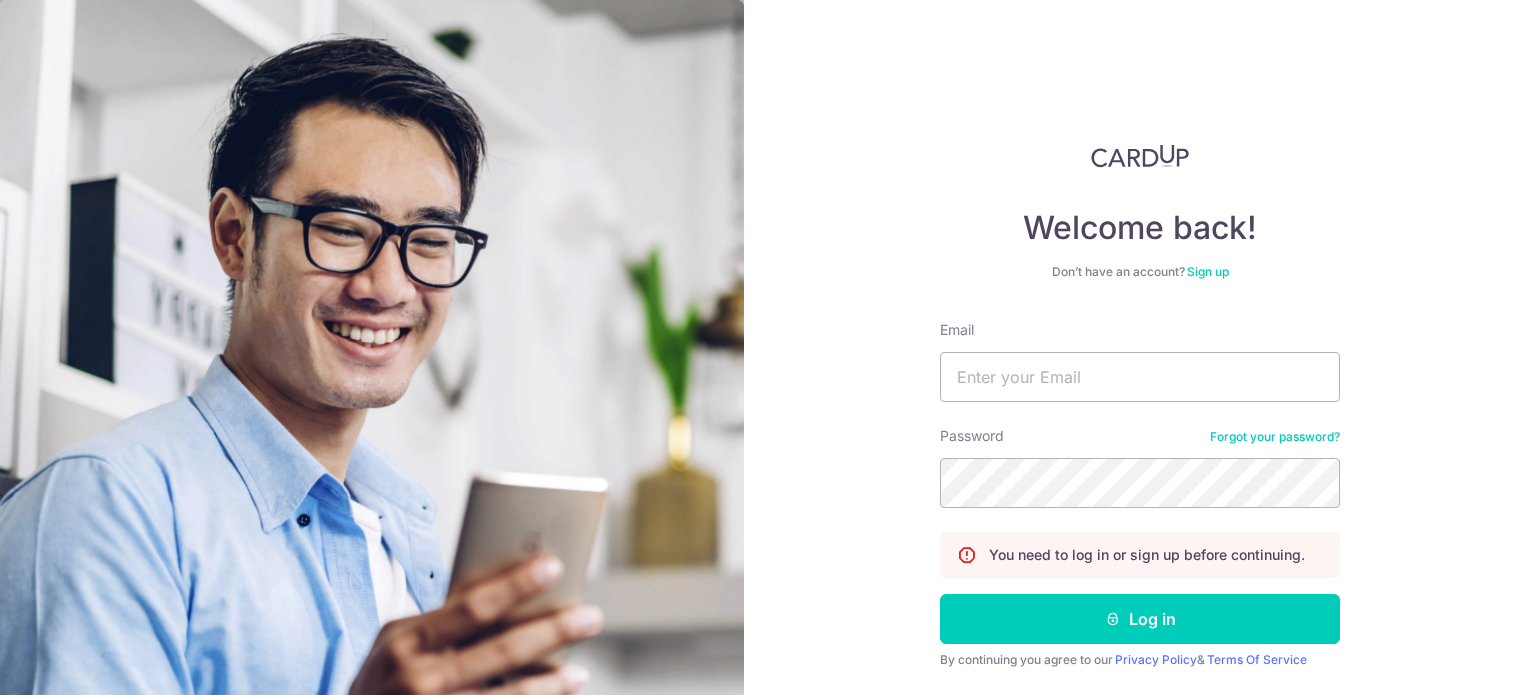 scroll, scrollTop: 0, scrollLeft: 0, axis: both 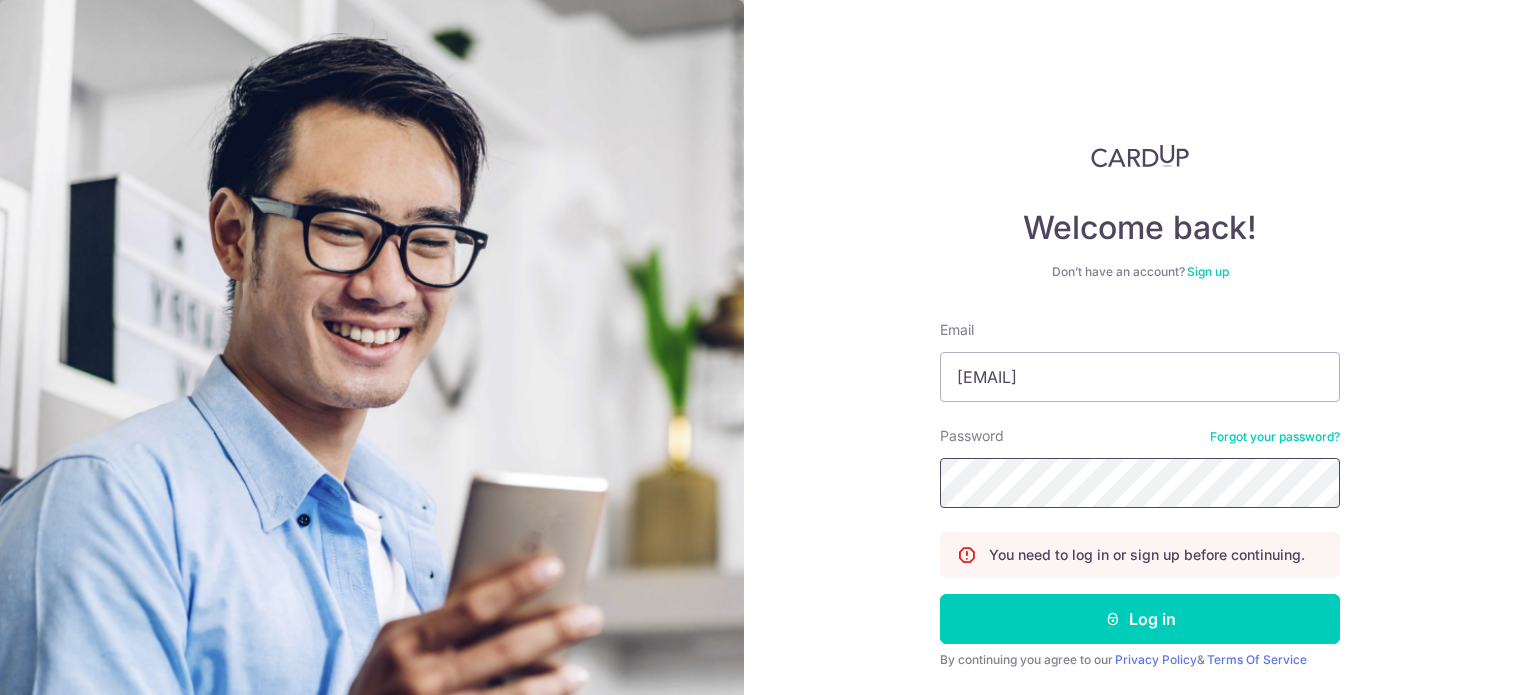 click on "Log in" at bounding box center (1140, 619) 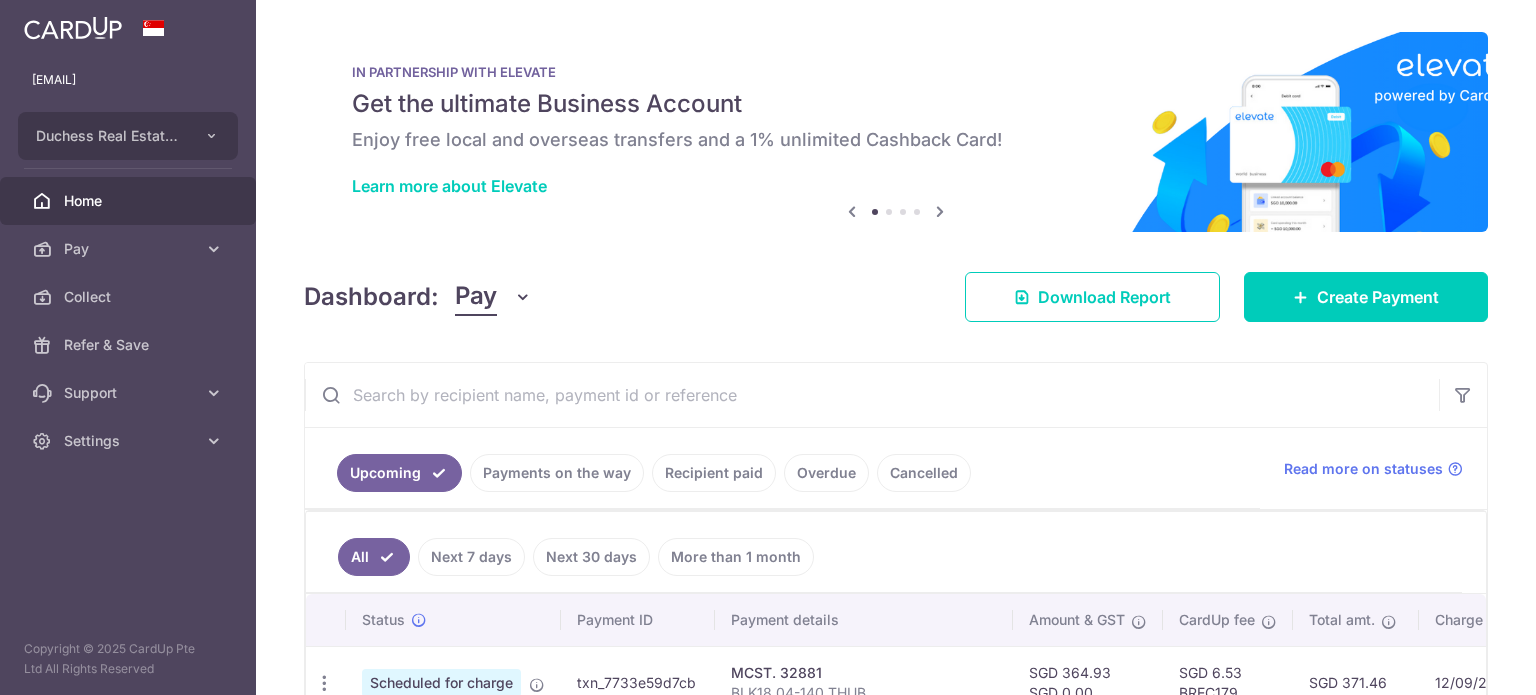 scroll, scrollTop: 0, scrollLeft: 0, axis: both 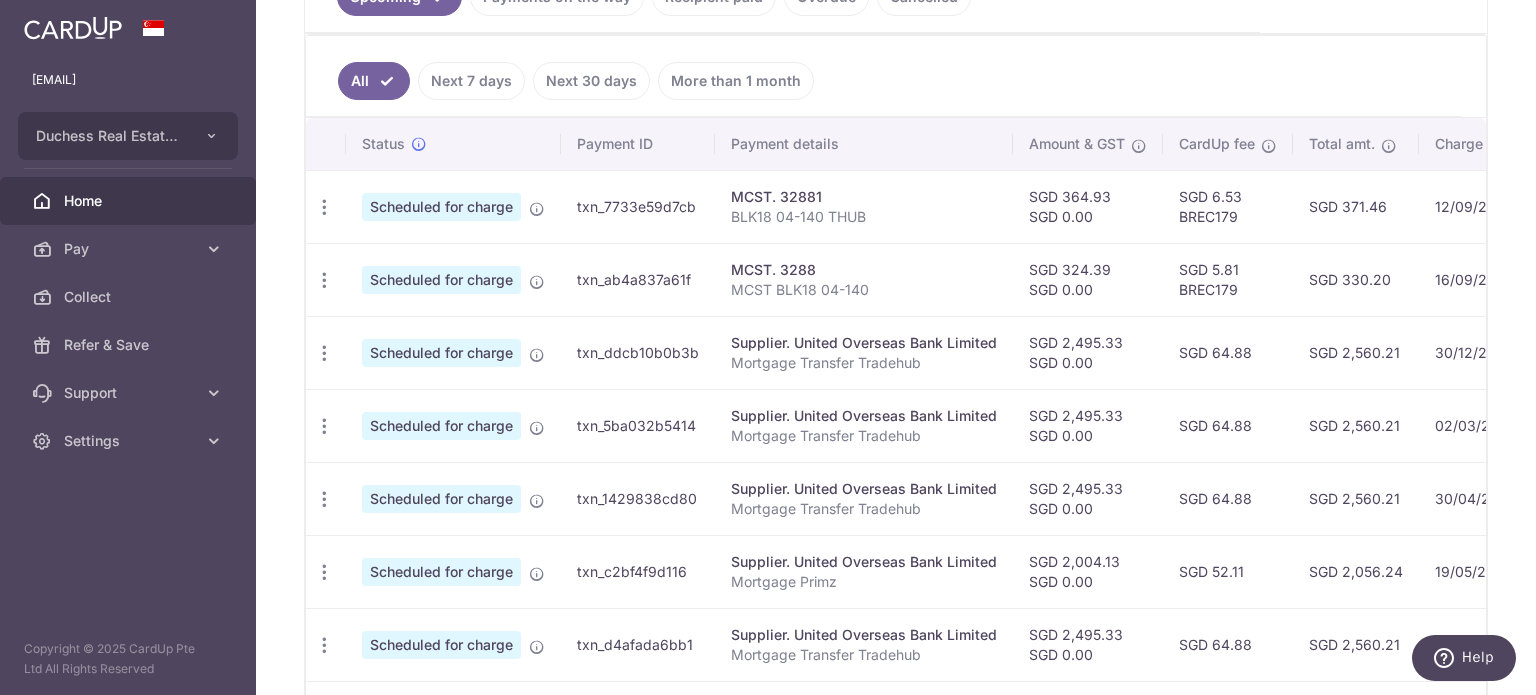 click on "MCST BLK18 04-140" at bounding box center [864, 290] 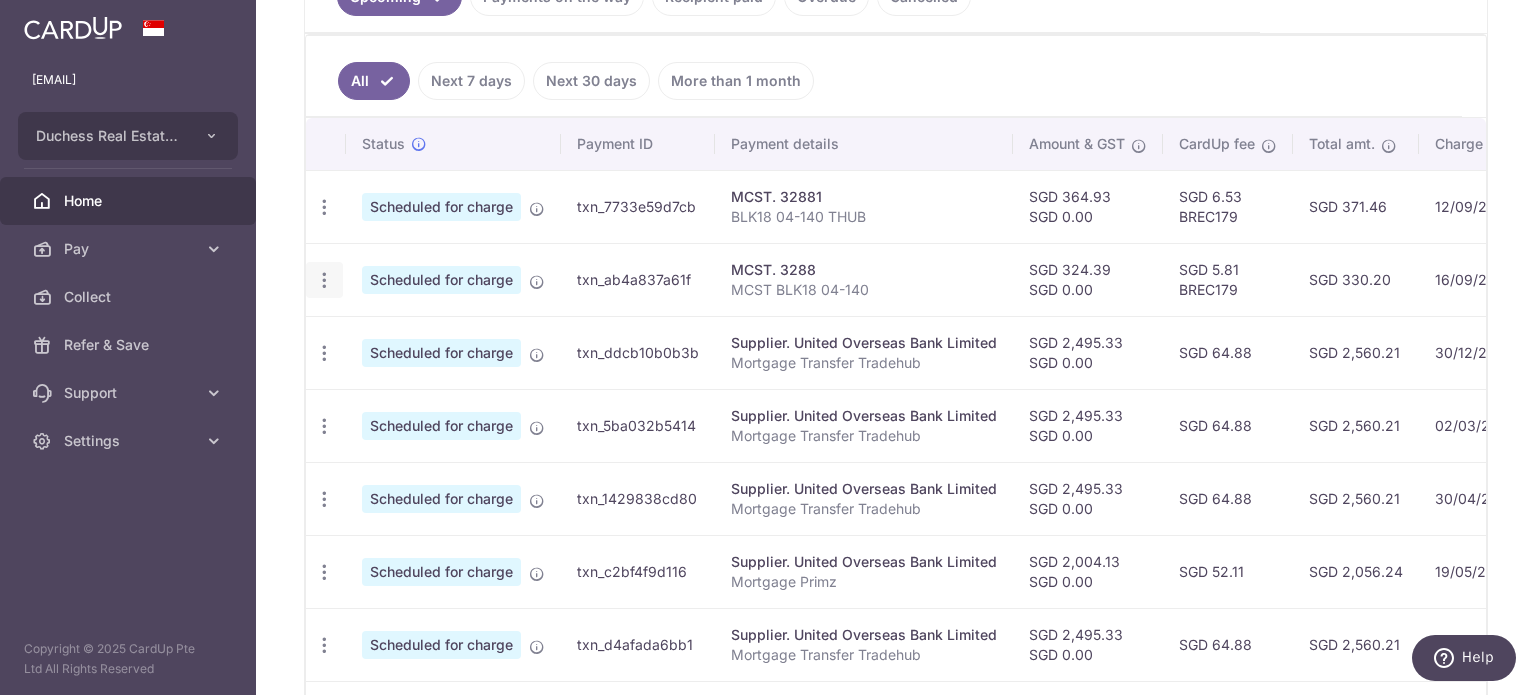 click on "Update payment
Cancel payment" at bounding box center [324, 280] 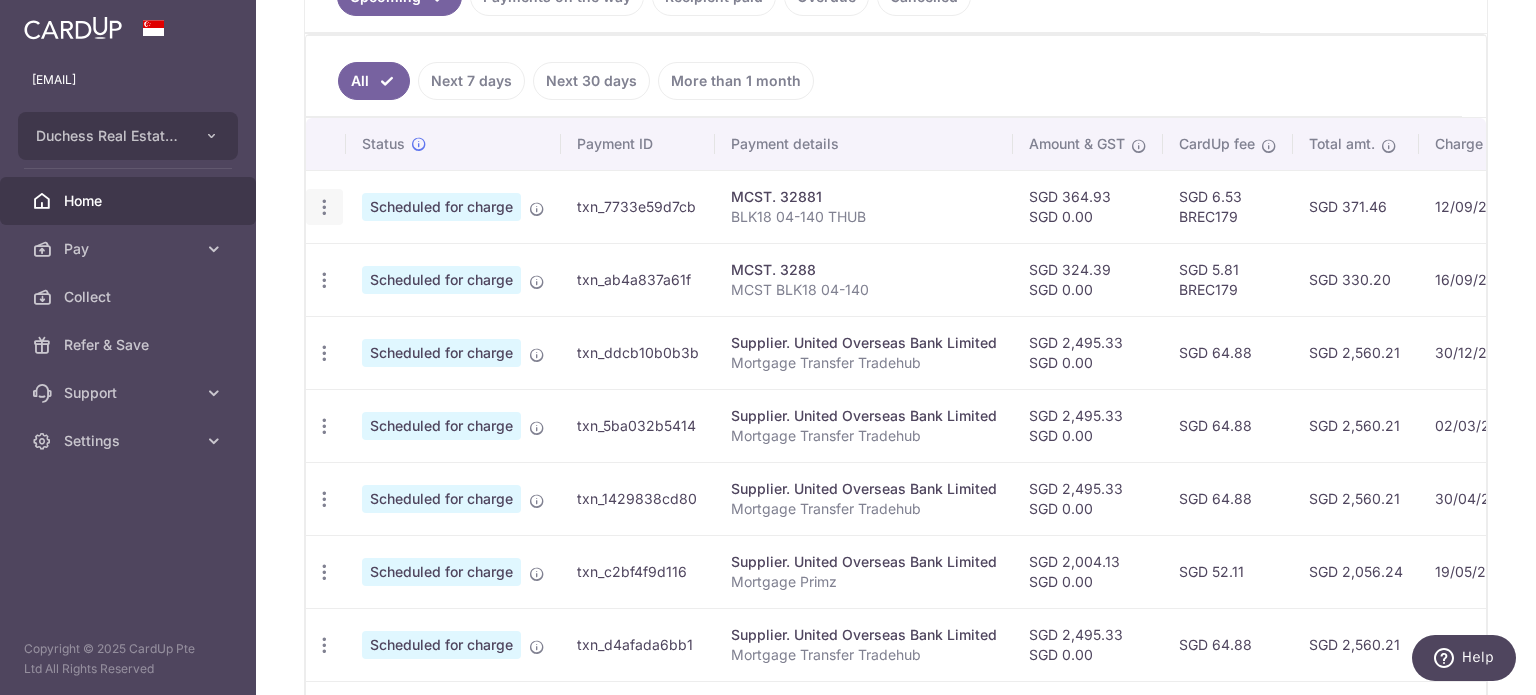 click at bounding box center (324, 207) 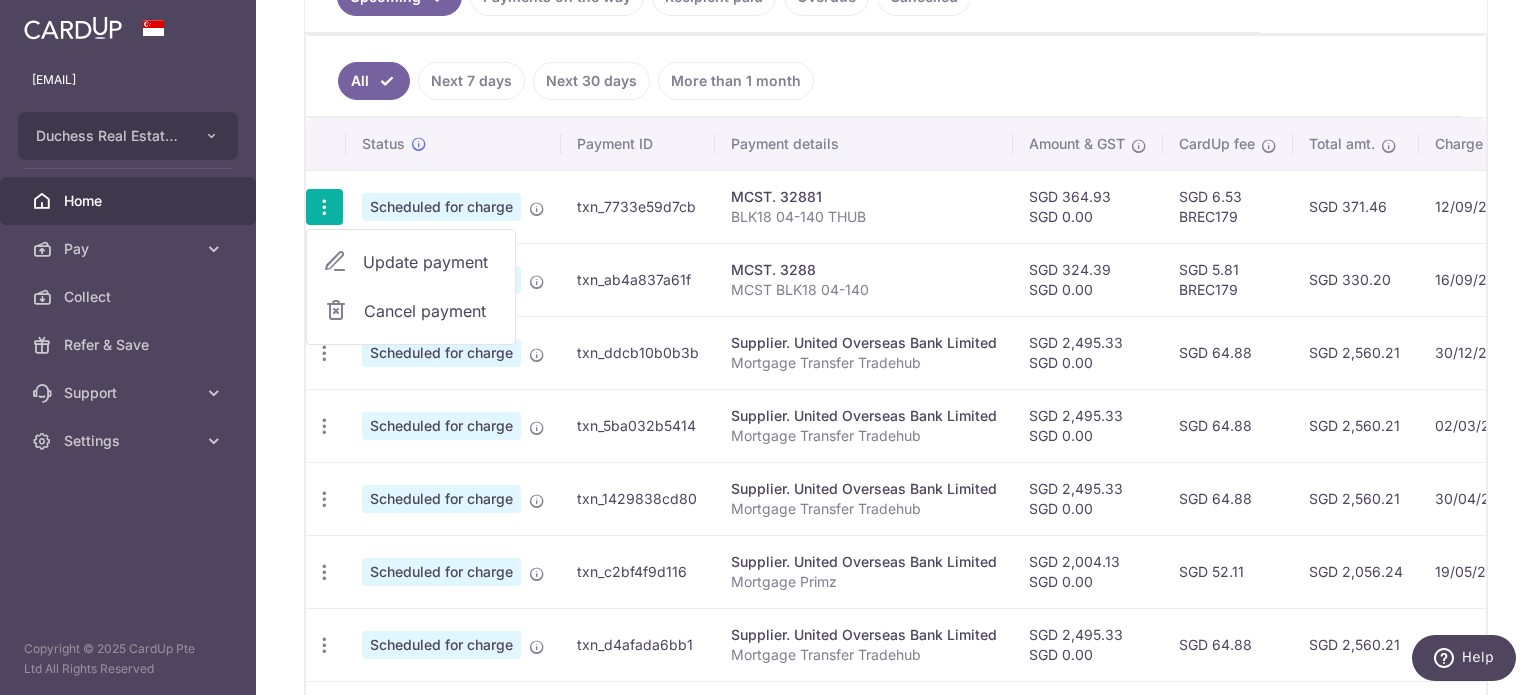click on "Update payment" at bounding box center (411, 262) 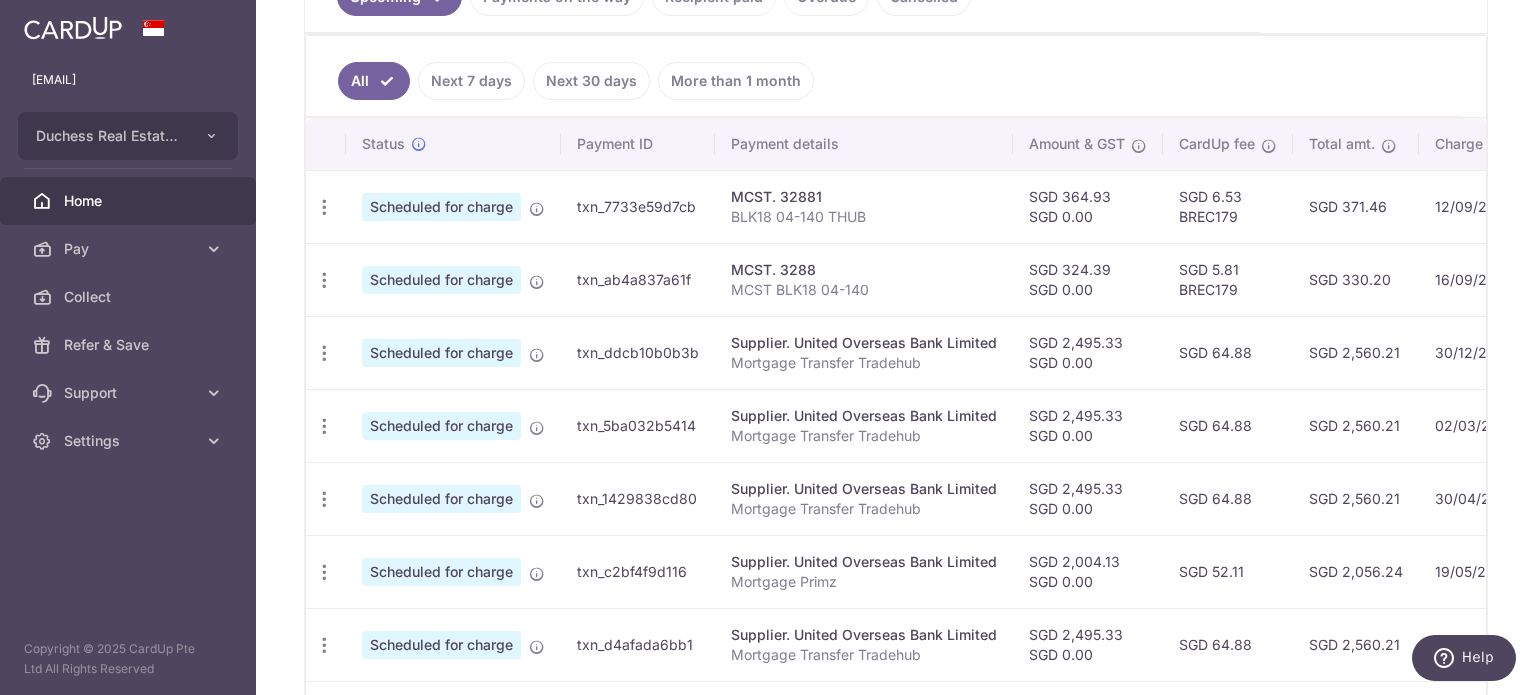 radio on "true" 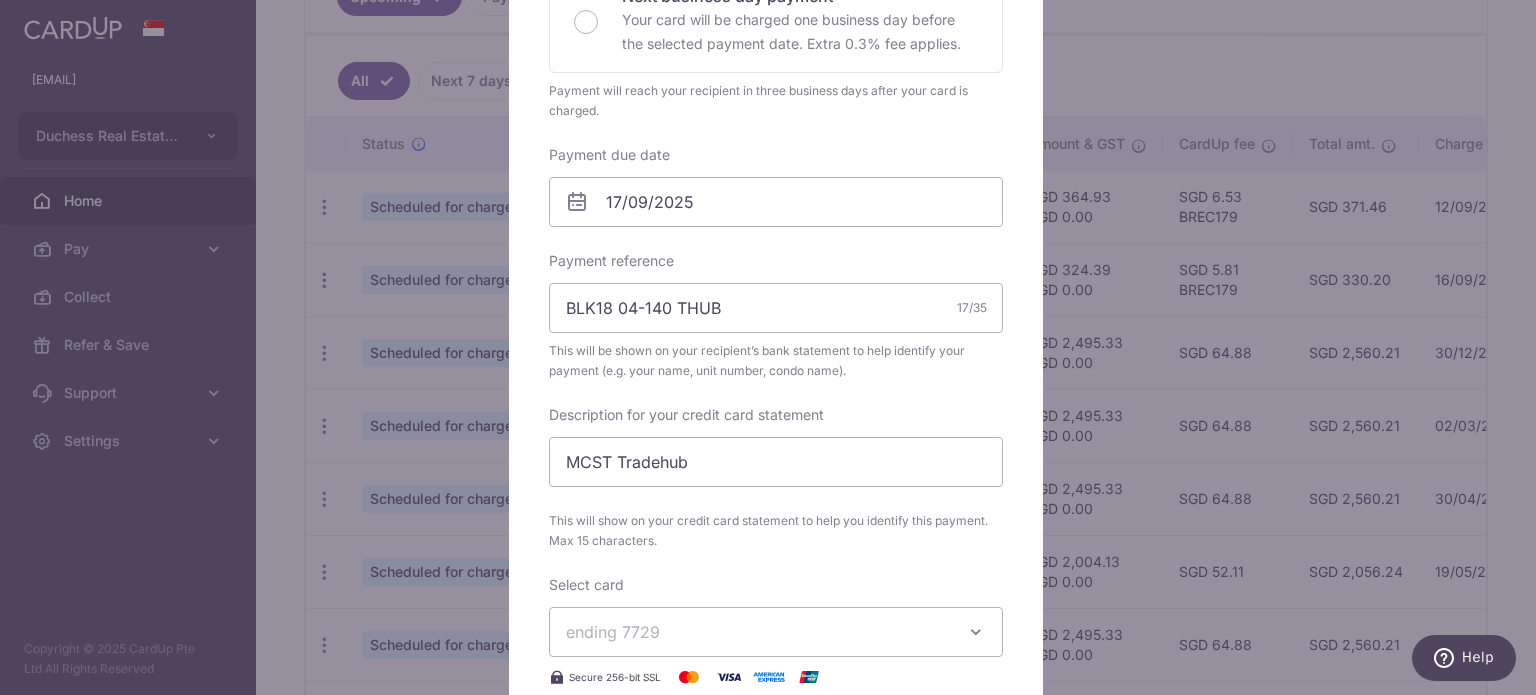 scroll, scrollTop: 500, scrollLeft: 0, axis: vertical 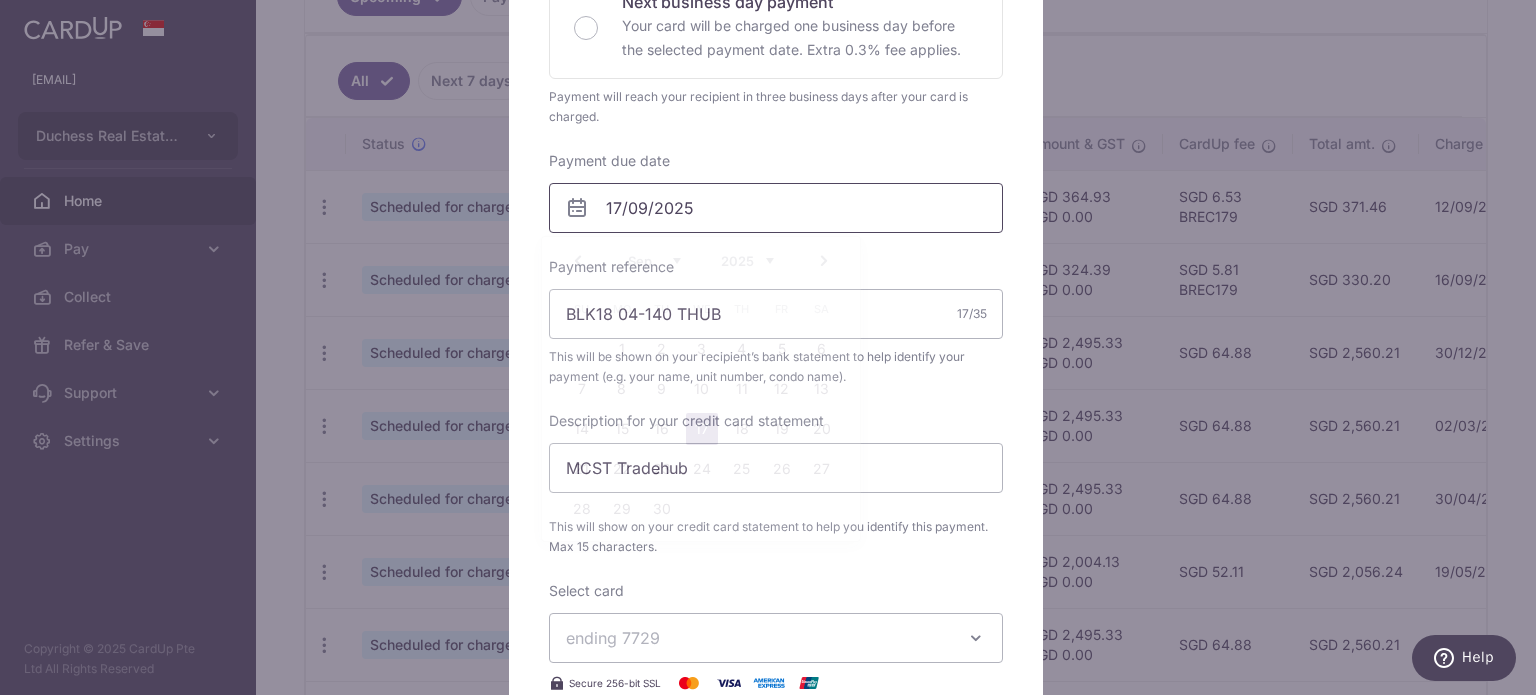 click on "17/09/2025" at bounding box center [776, 208] 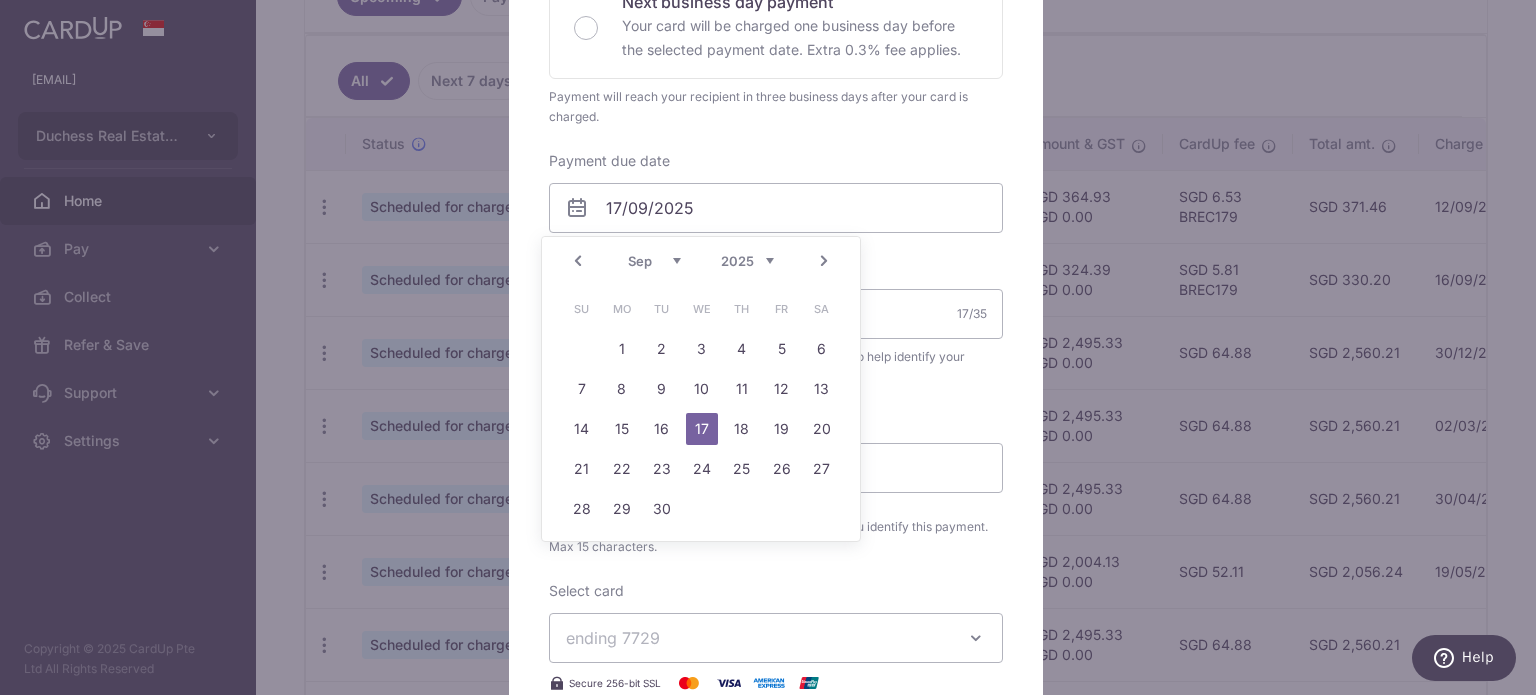 click on "Prev" at bounding box center (578, 261) 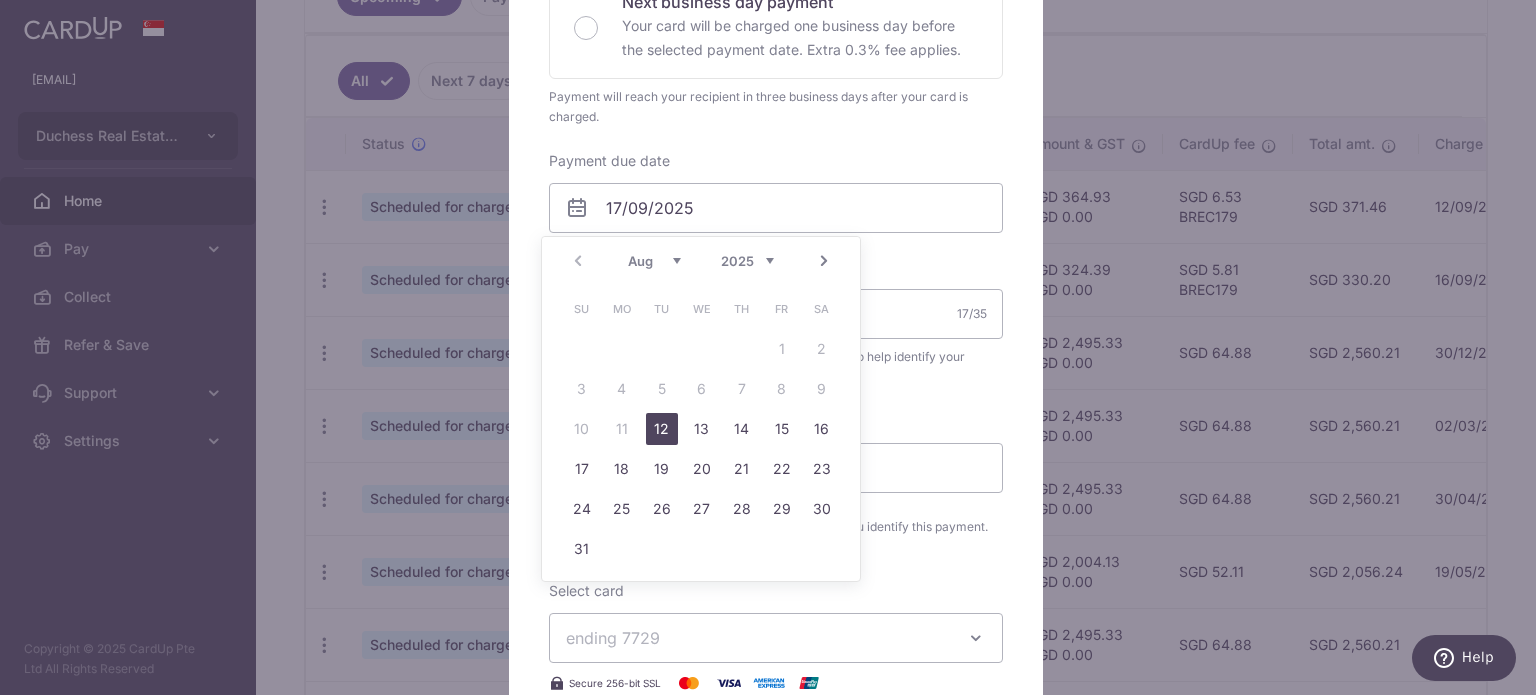 click on "12" at bounding box center (662, 429) 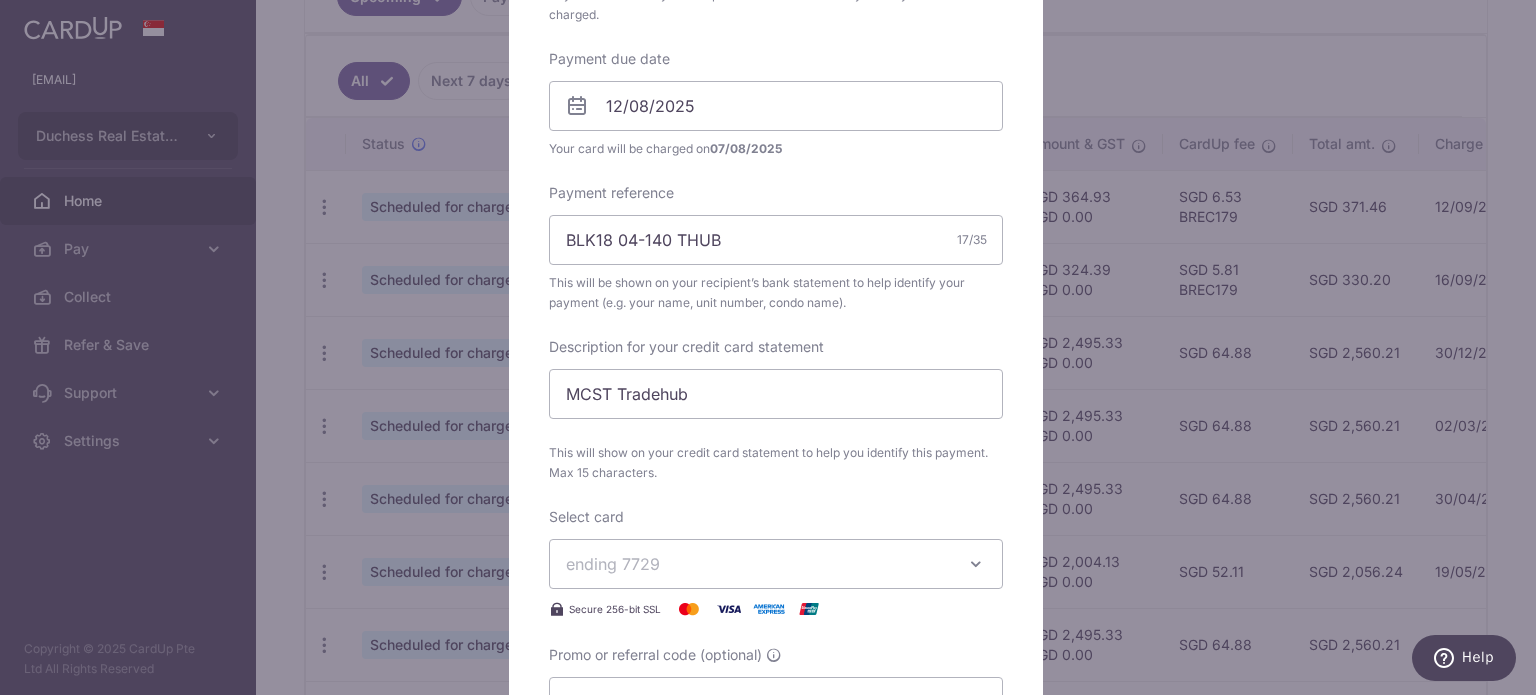 scroll, scrollTop: 600, scrollLeft: 0, axis: vertical 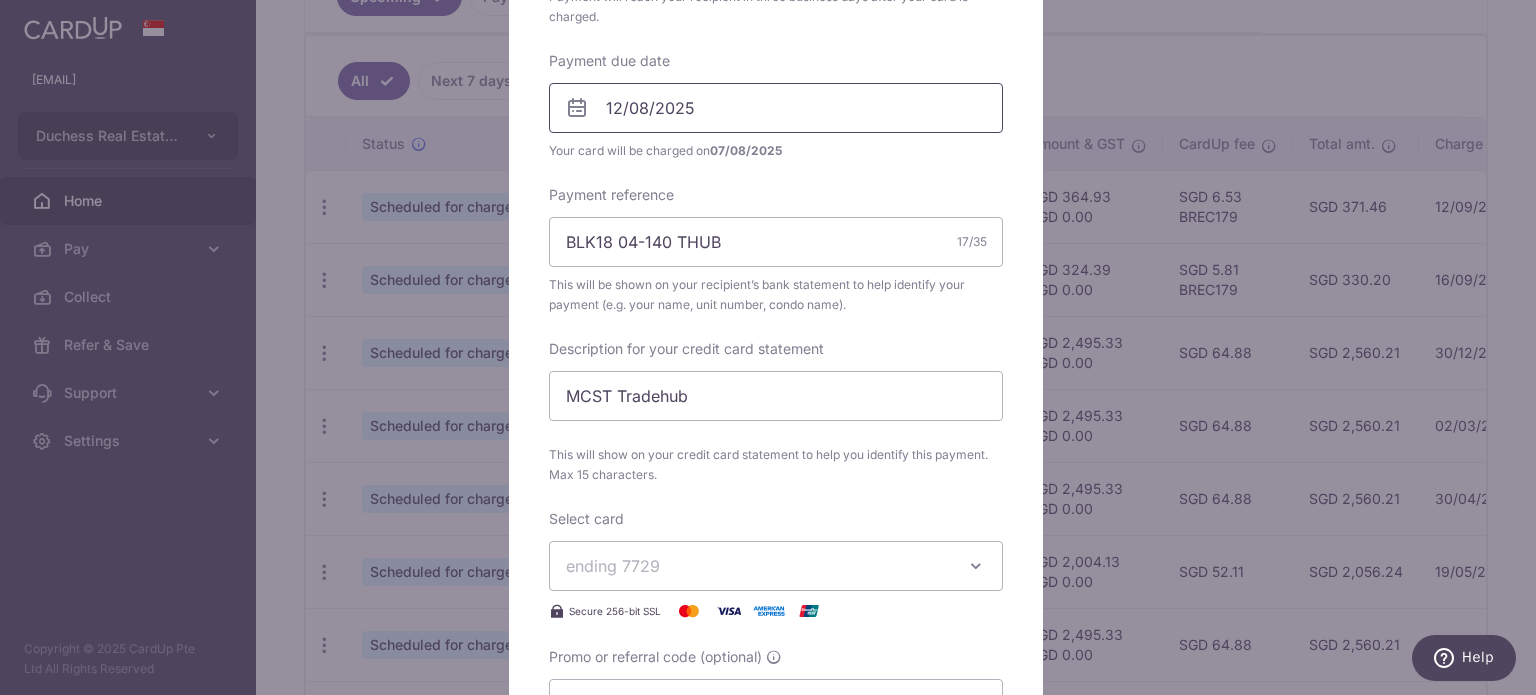 click on "12/08/2025" at bounding box center [776, 108] 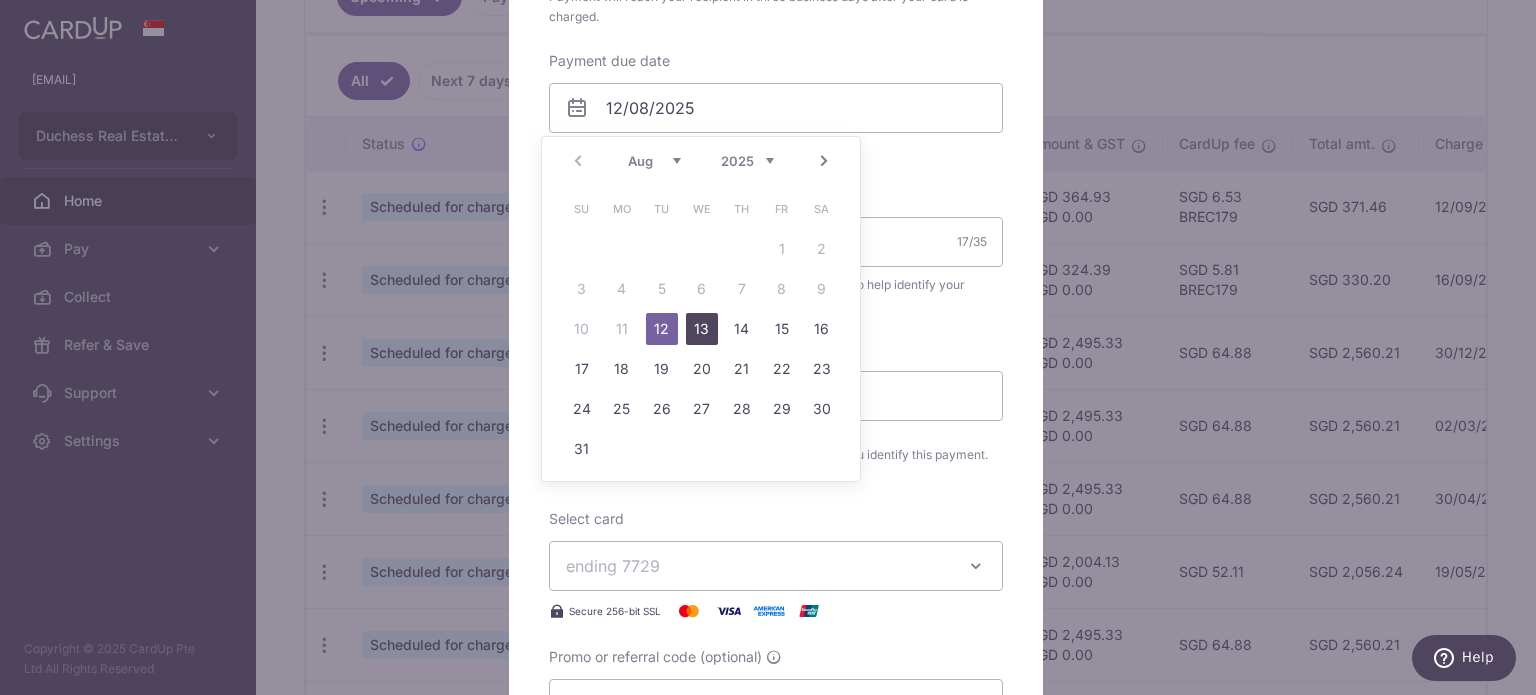 click on "13" at bounding box center [702, 329] 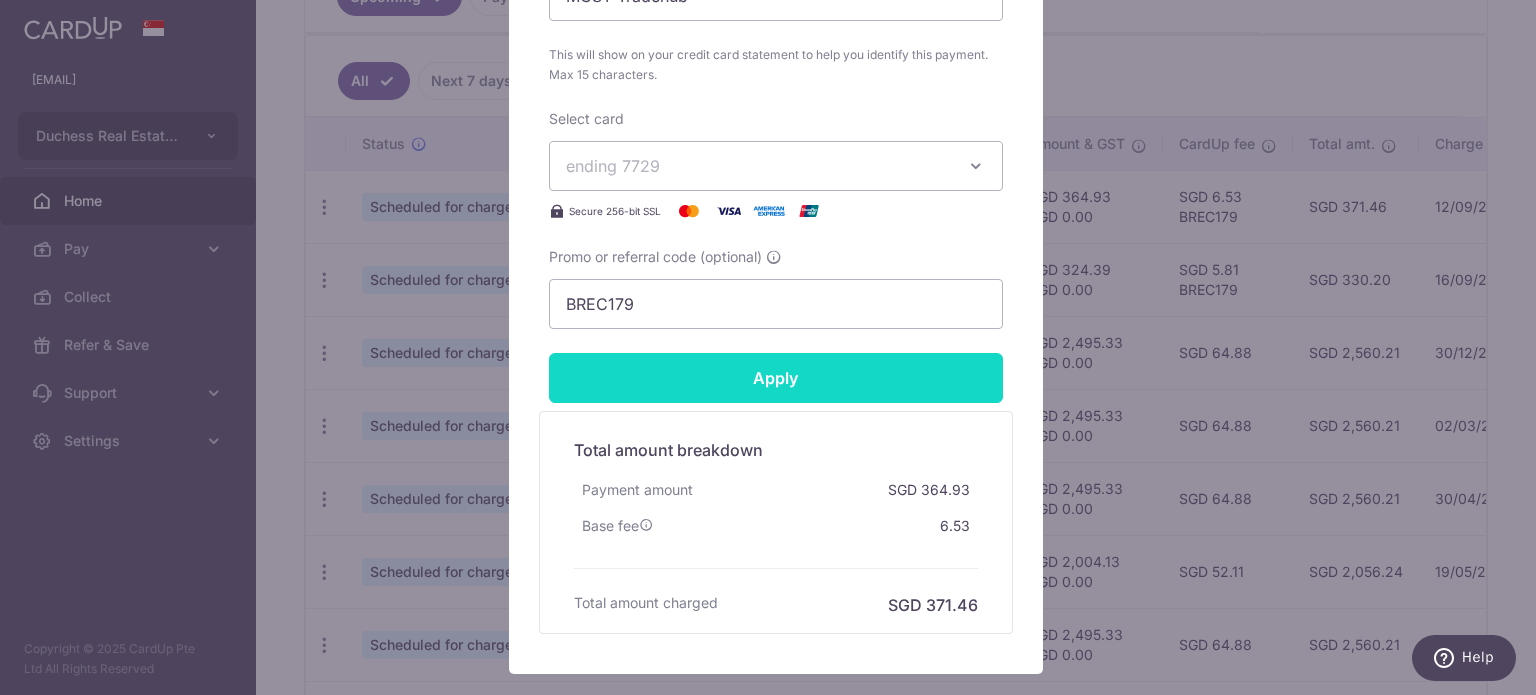 click on "Apply" at bounding box center (776, 378) 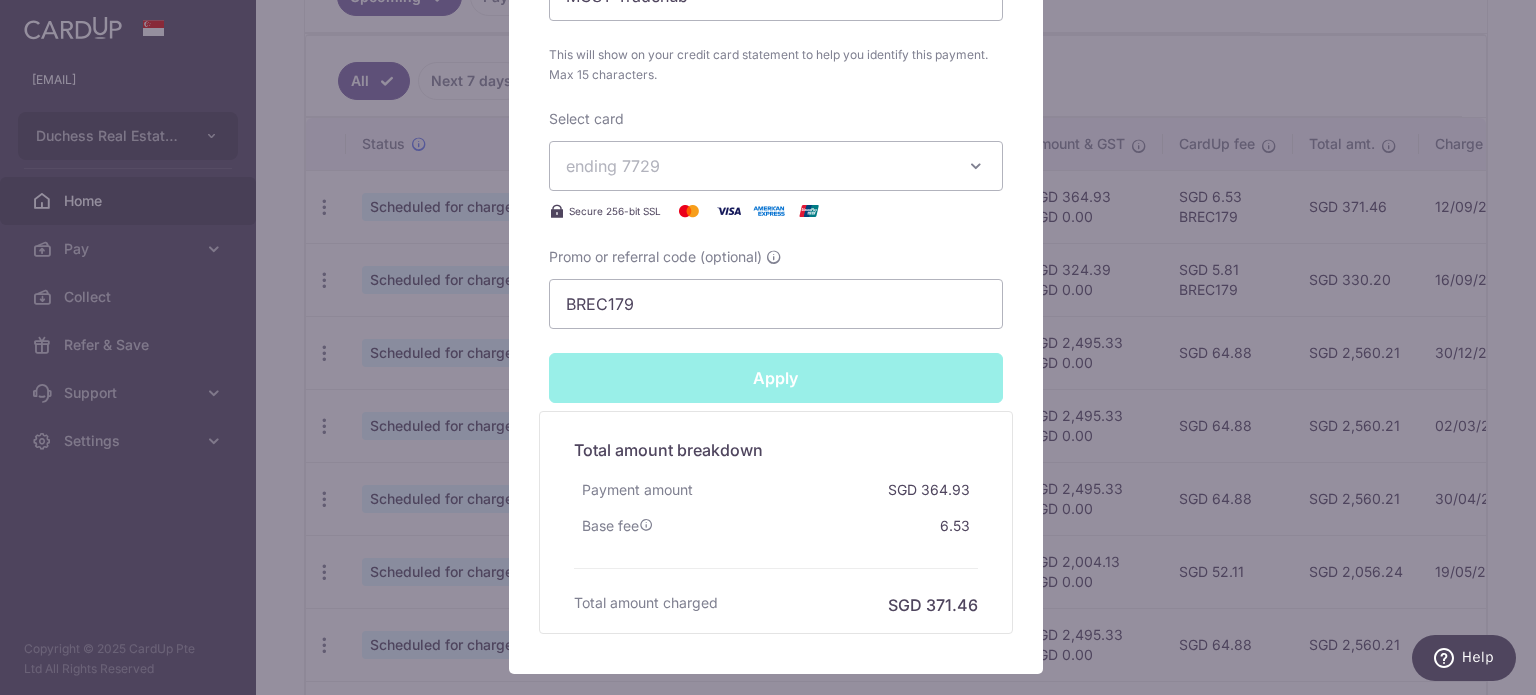 type on "Successfully Applied" 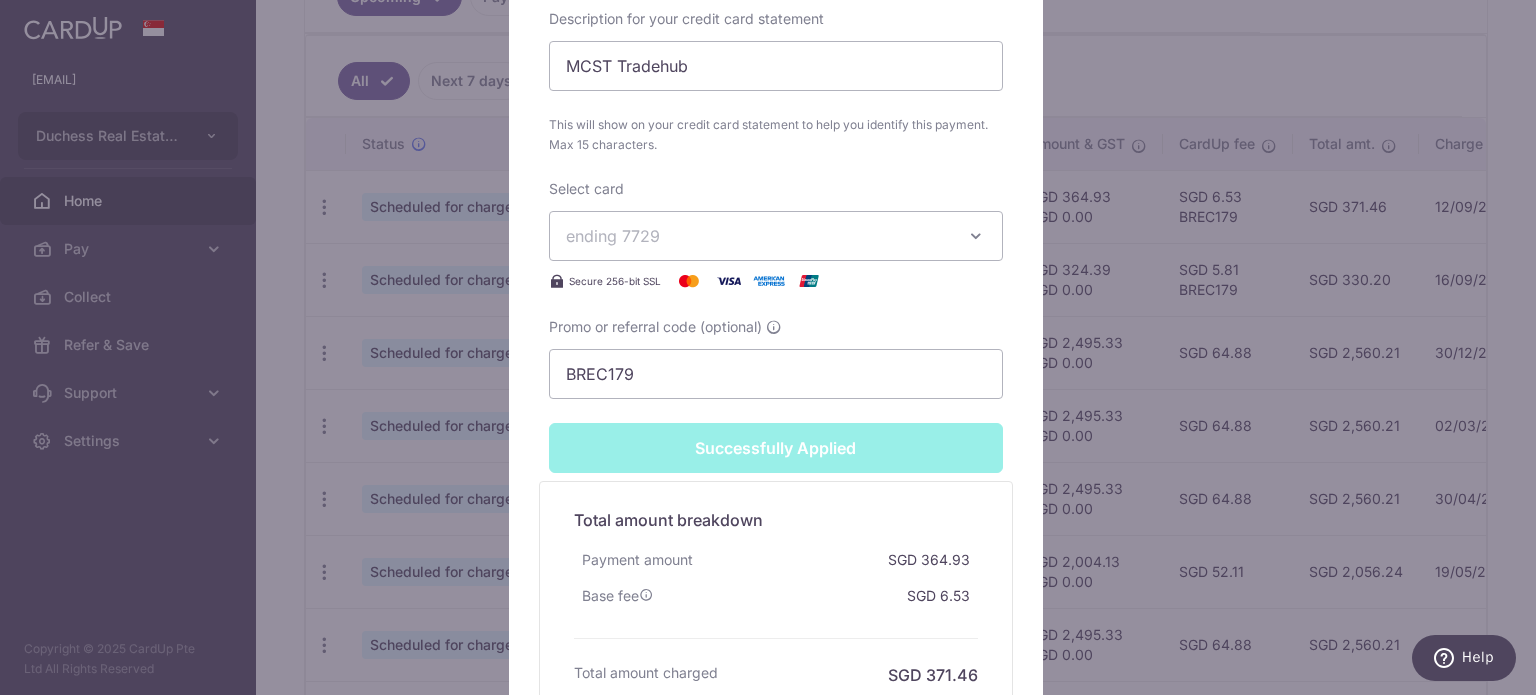 scroll, scrollTop: 1069, scrollLeft: 0, axis: vertical 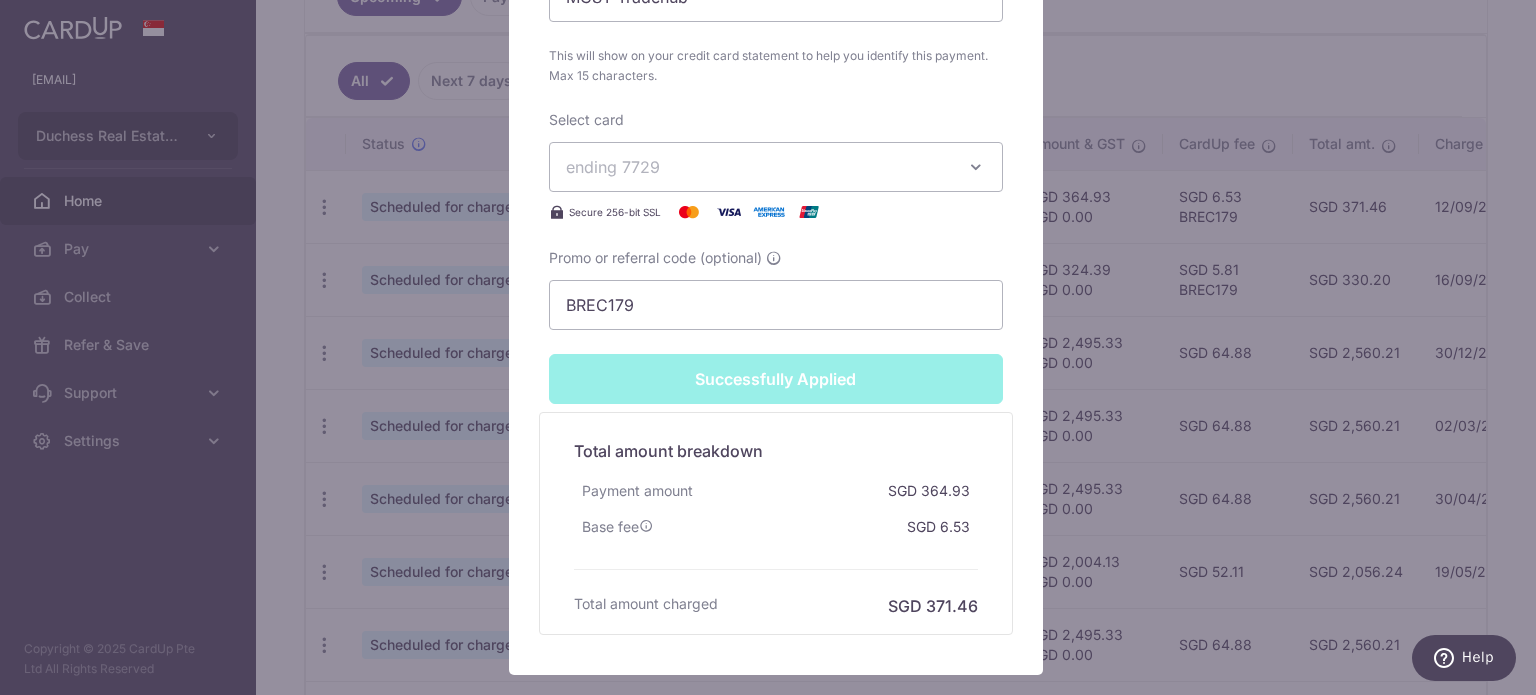 click on "Edit payment
By clicking apply,  you will make changes to all   payments to  32881  scheduled from
.
By clicking below, you confirm you are editing this payment to  32881  on
17/09/2025 .
Your payment is updated successfully" at bounding box center [768, 347] 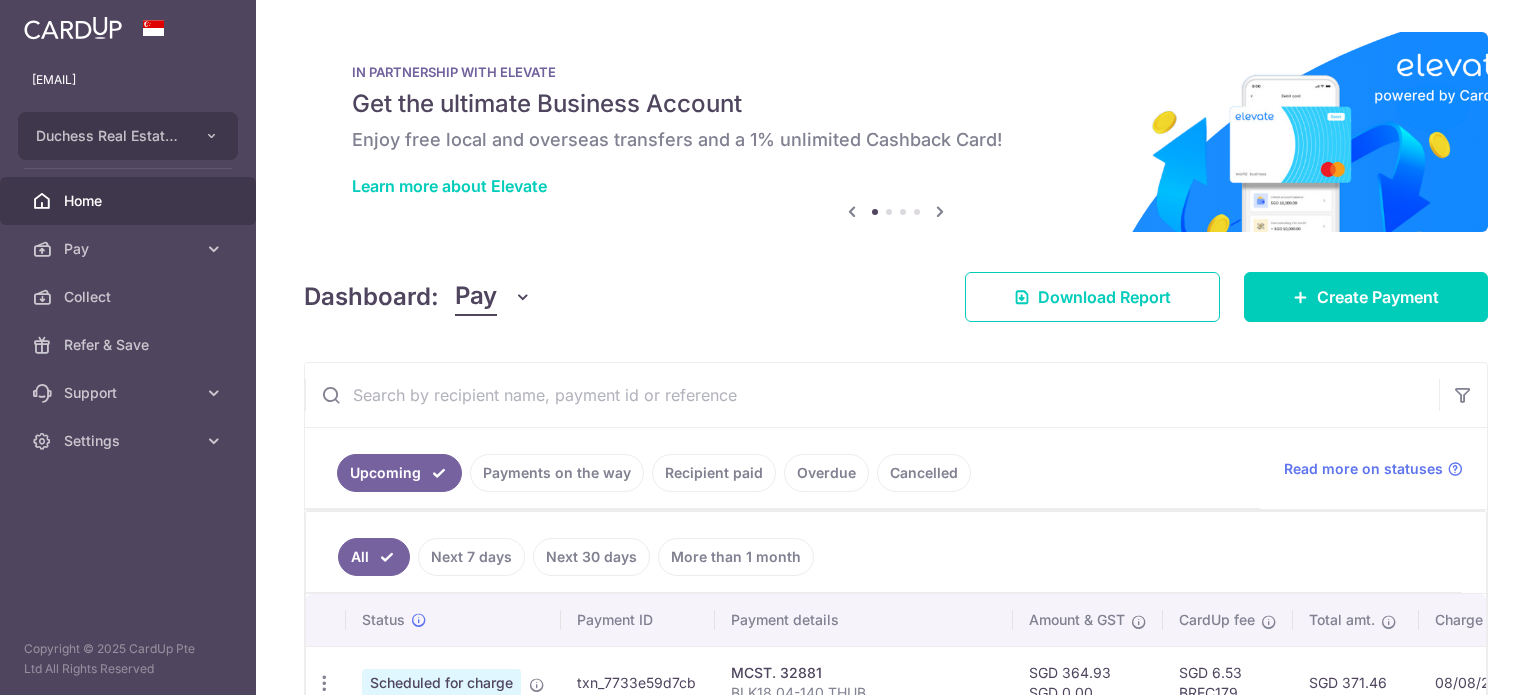 scroll, scrollTop: 0, scrollLeft: 0, axis: both 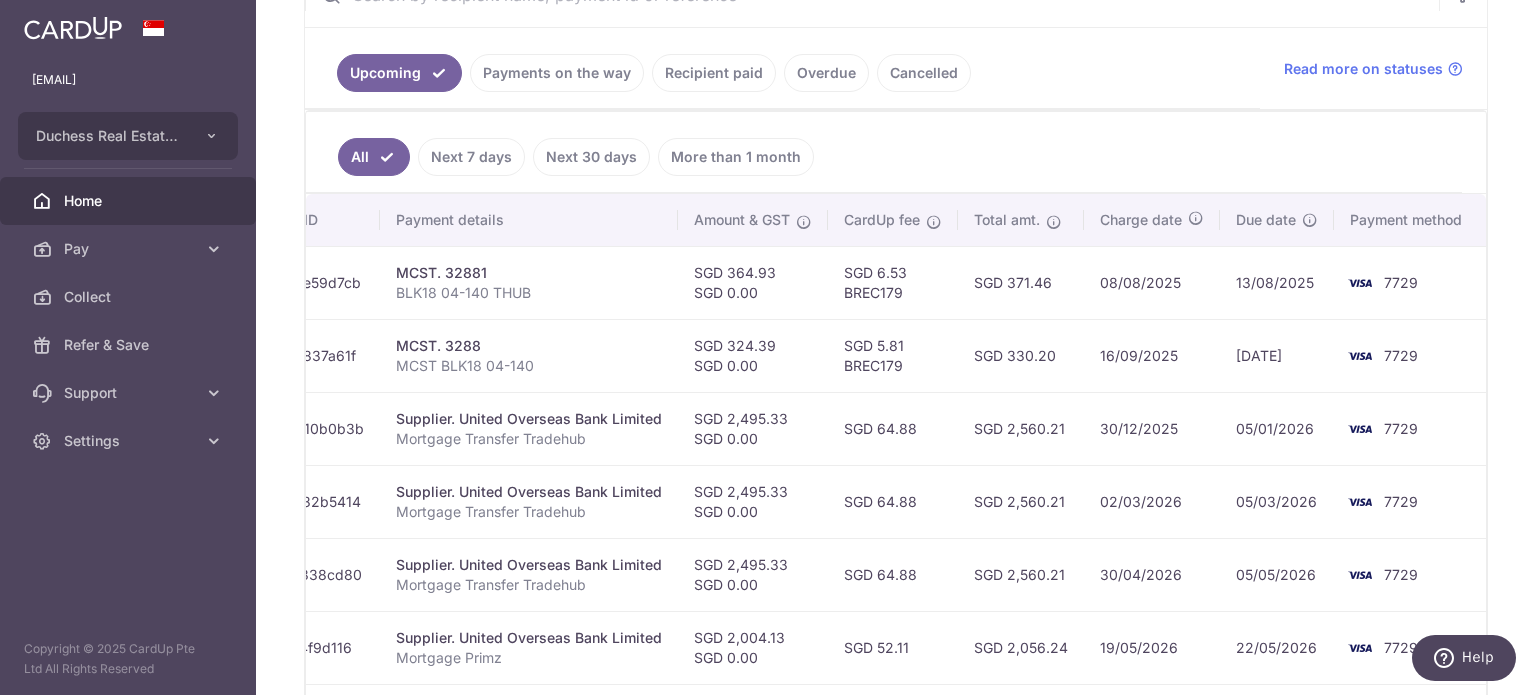 drag, startPoint x: 981, startPoint y: 323, endPoint x: 1063, endPoint y: 380, distance: 99.86491 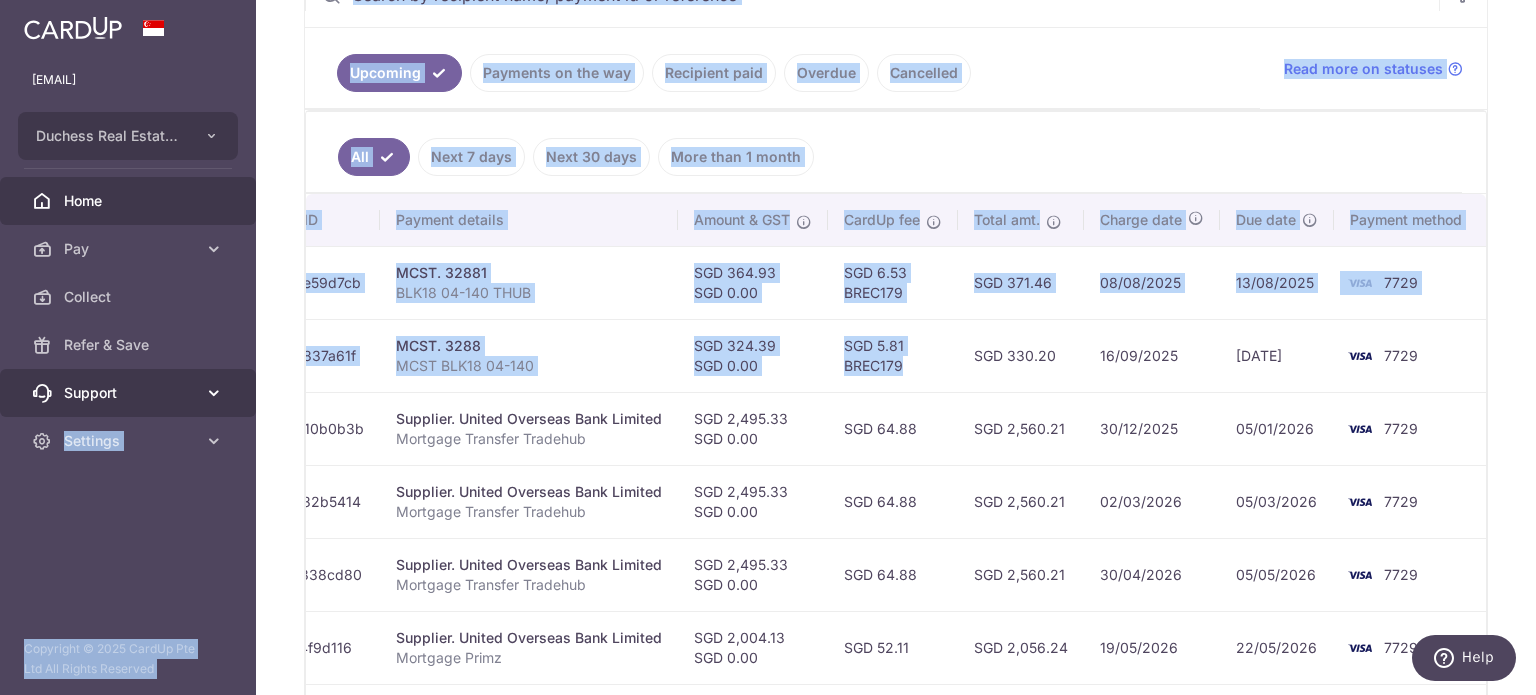 scroll, scrollTop: 0, scrollLeft: 0, axis: both 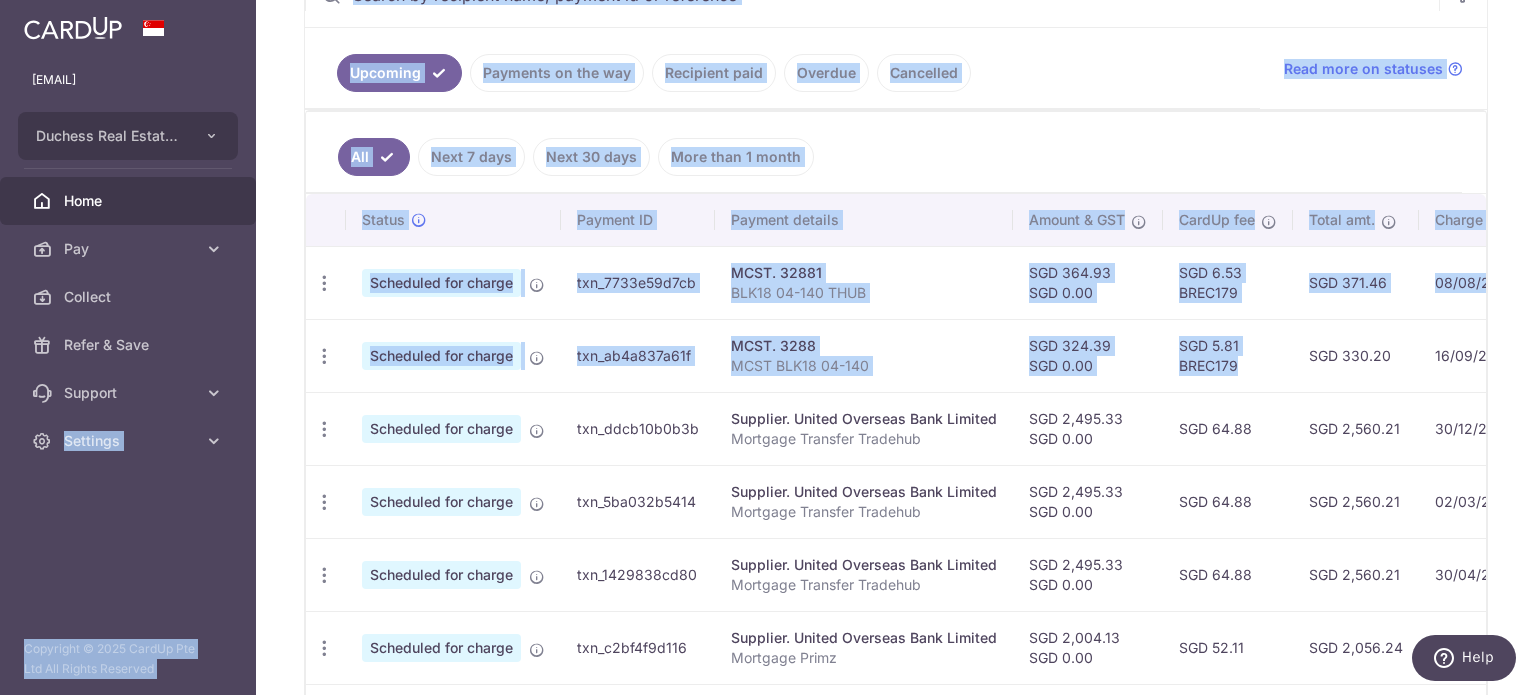 drag, startPoint x: 937, startPoint y: 373, endPoint x: 598, endPoint y: 390, distance: 339.426 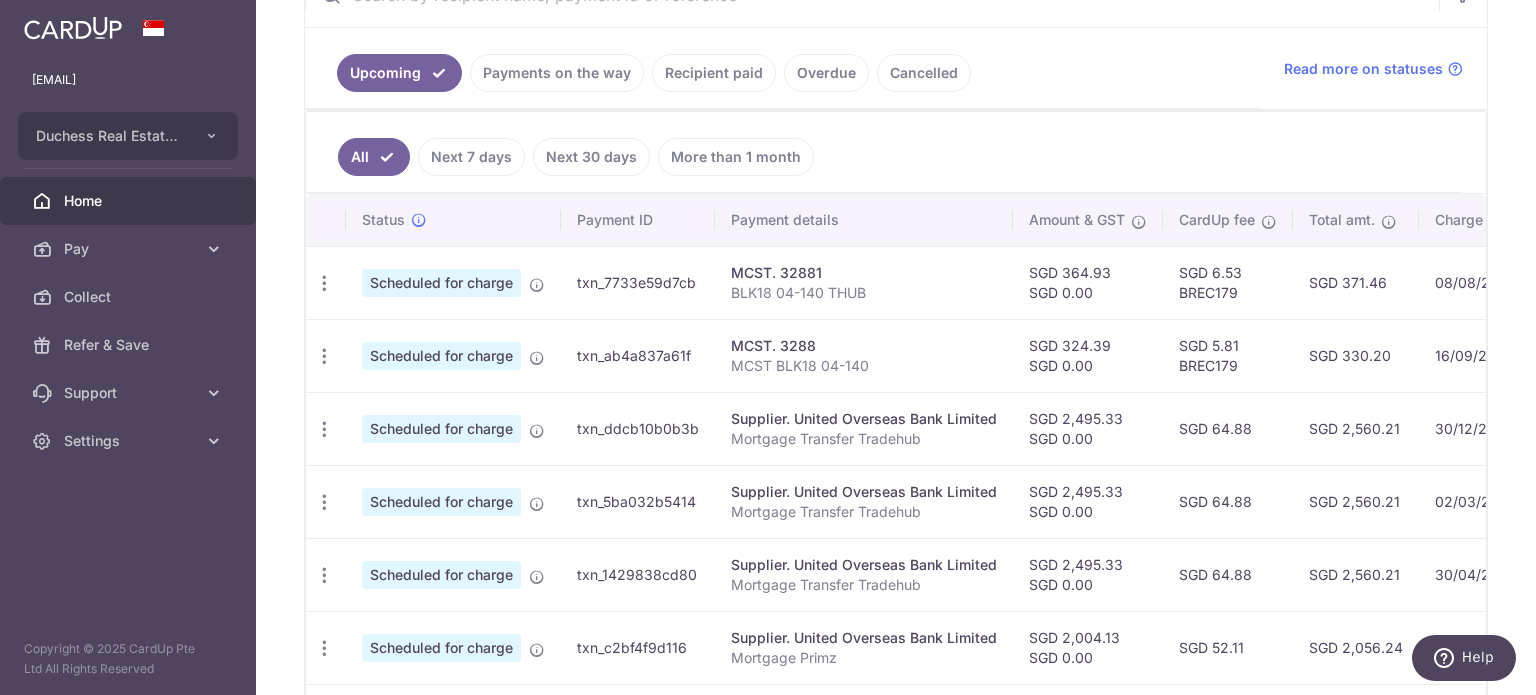 click on "MCST BLK18 04-140" at bounding box center [864, 366] 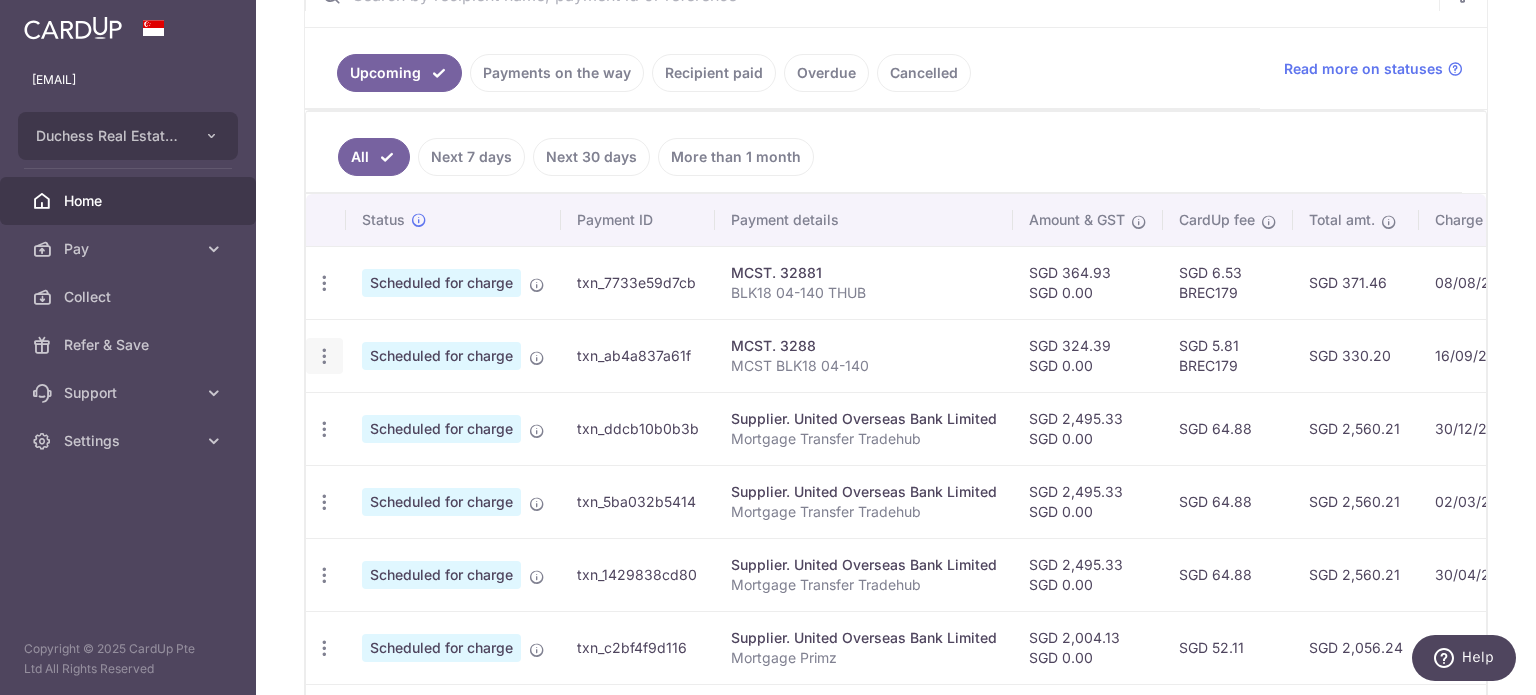 click at bounding box center [324, 283] 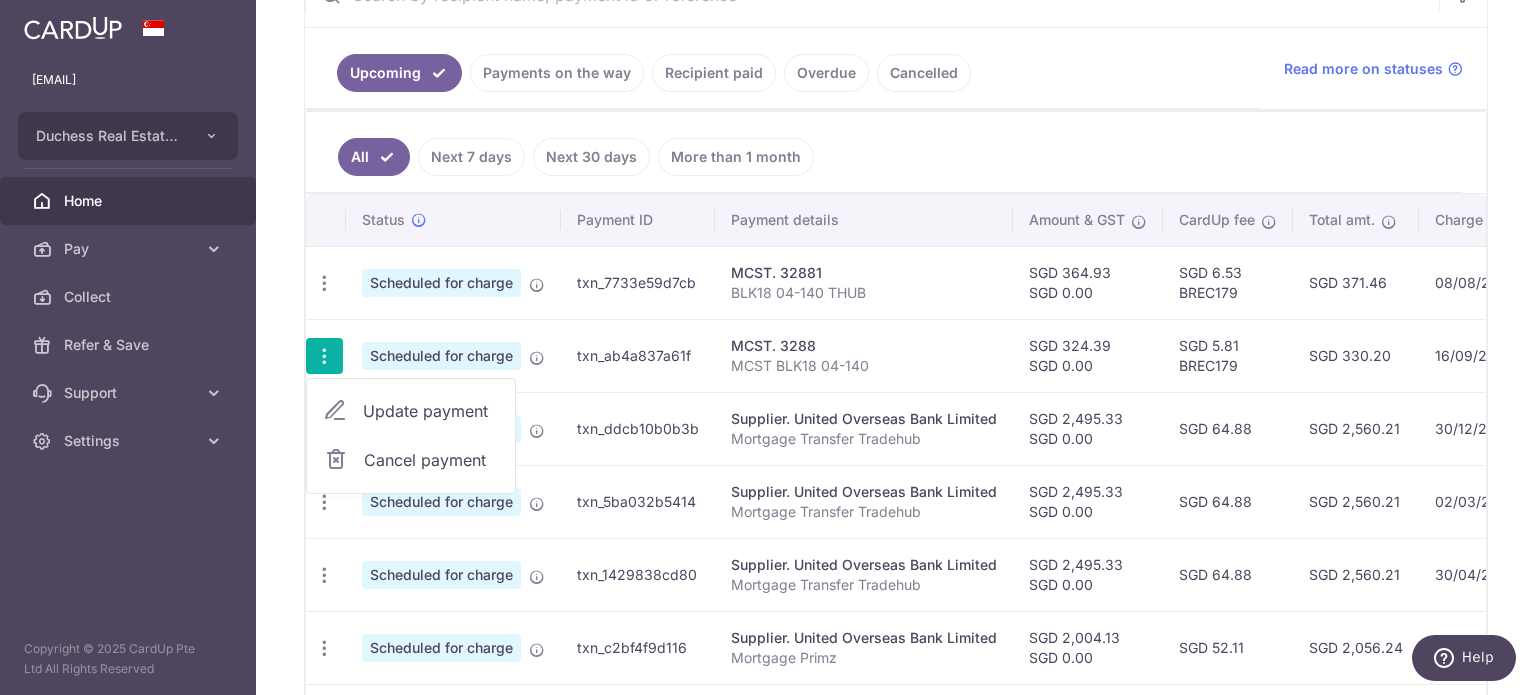 click on "Update payment" at bounding box center [431, 411] 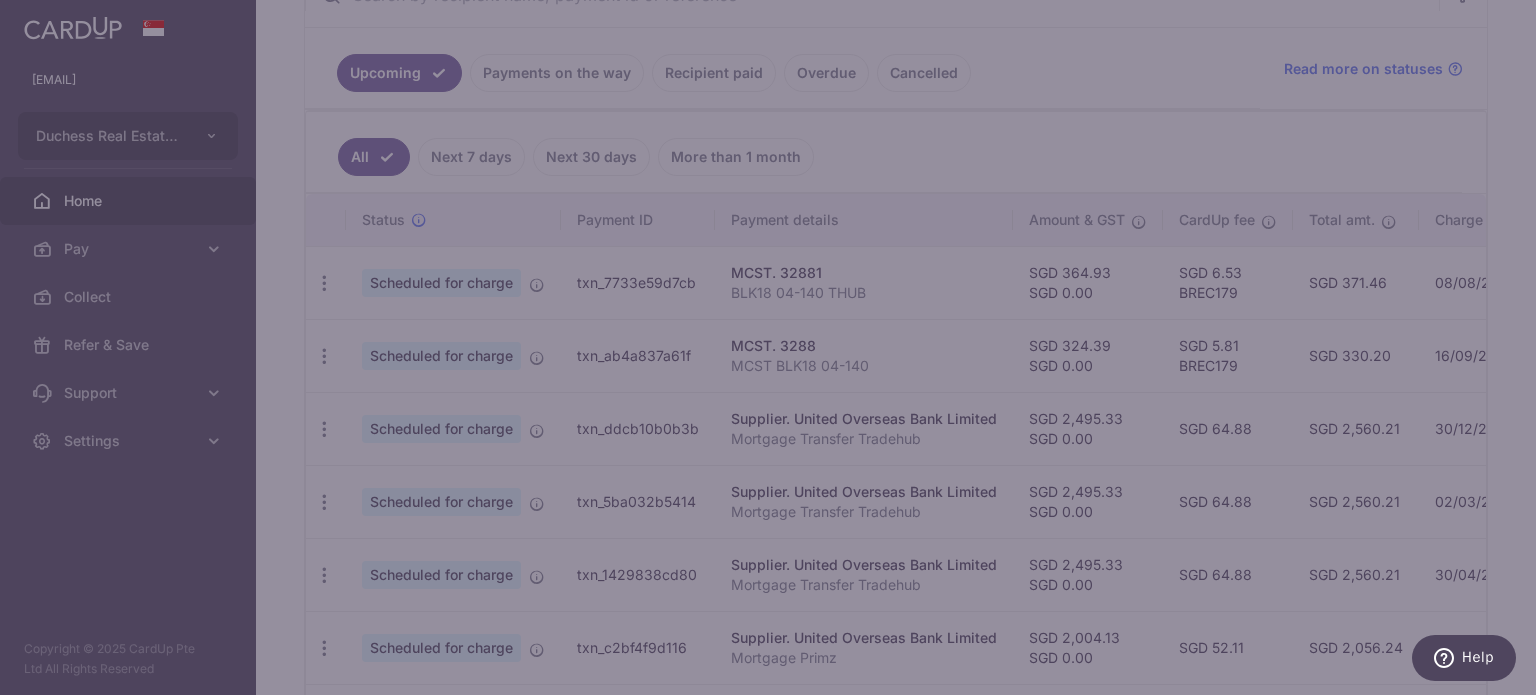 type on "BREC179" 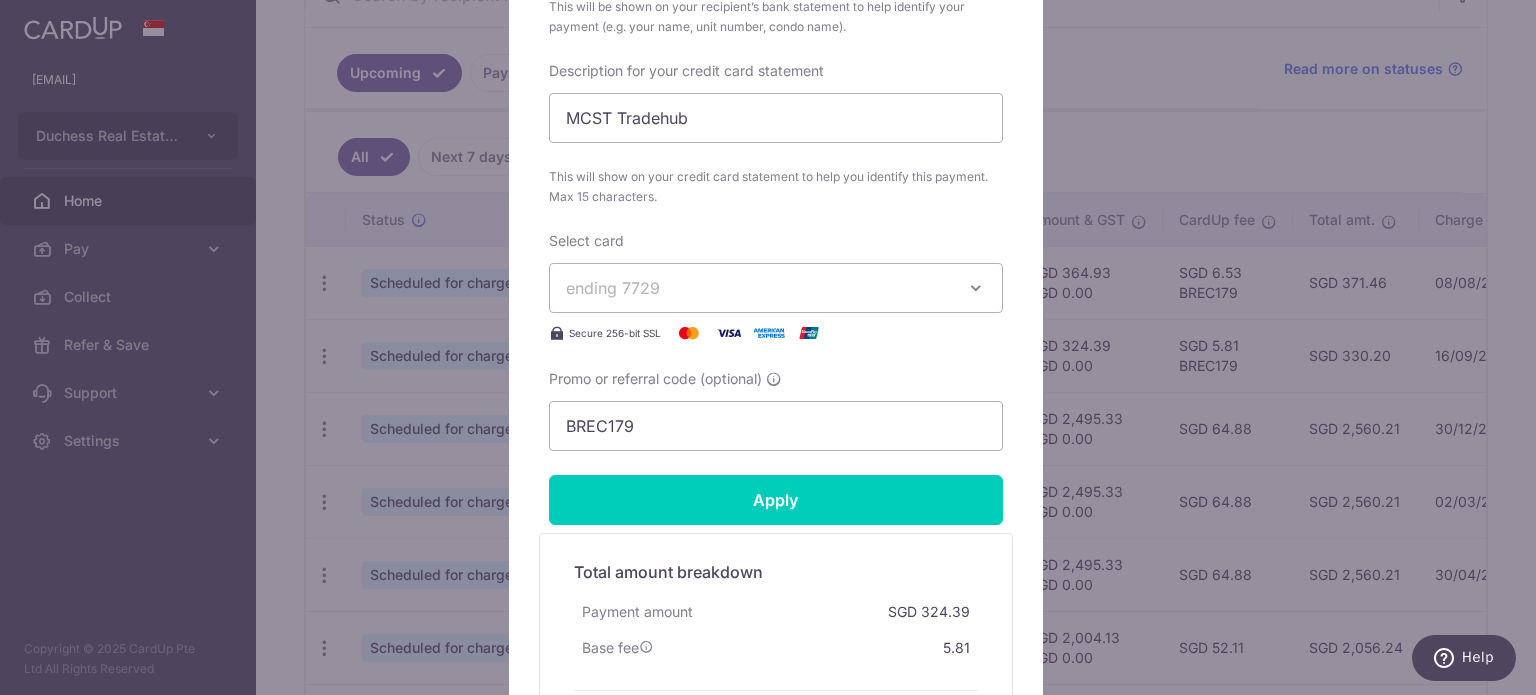 scroll, scrollTop: 900, scrollLeft: 0, axis: vertical 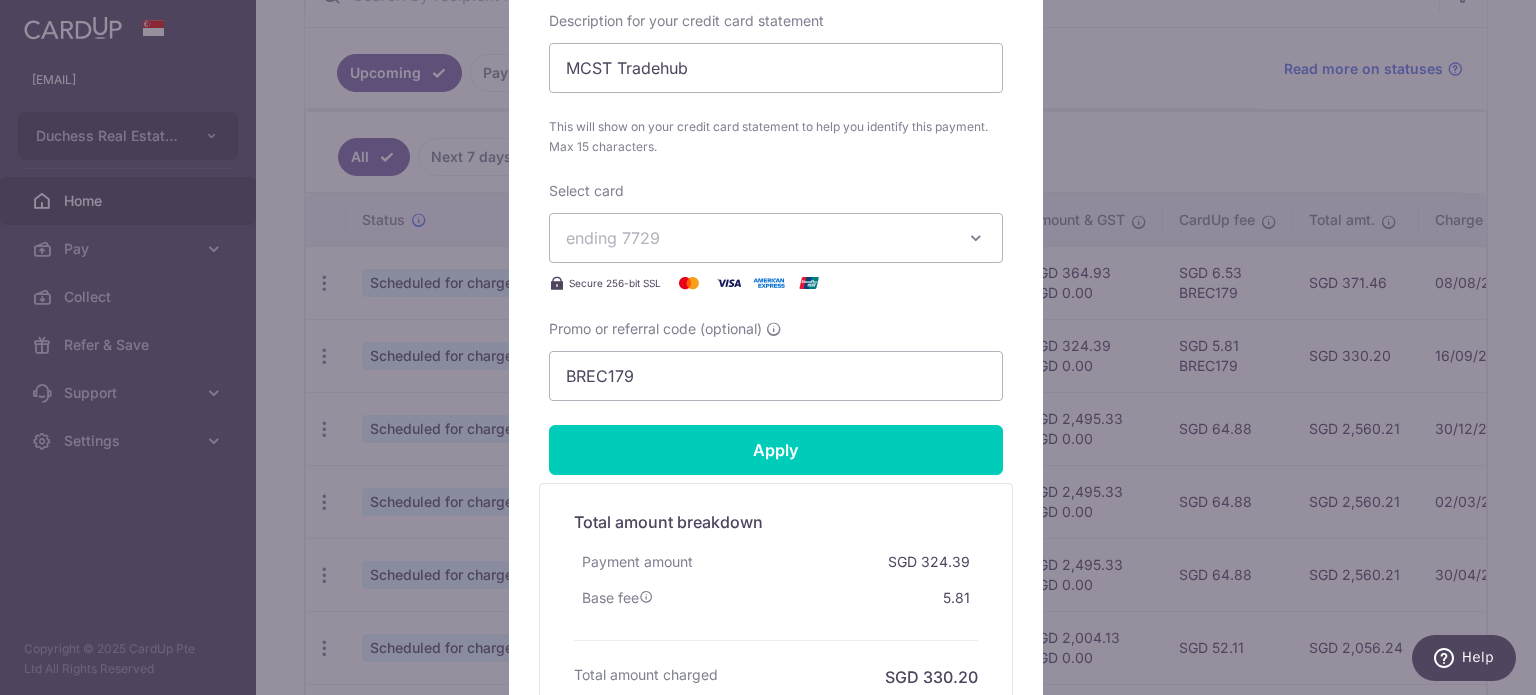 click on "ending 7729" at bounding box center [758, 238] 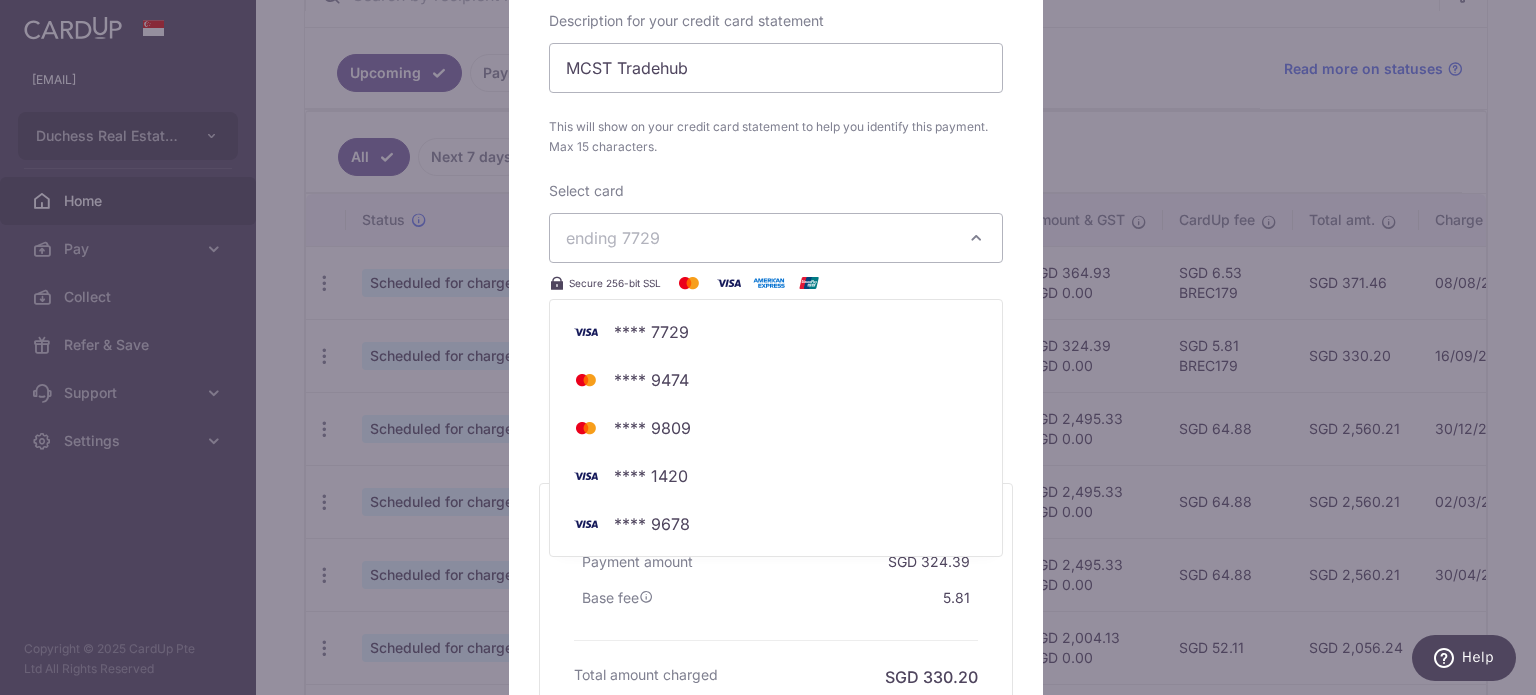 click on "ending 7729" at bounding box center [758, 238] 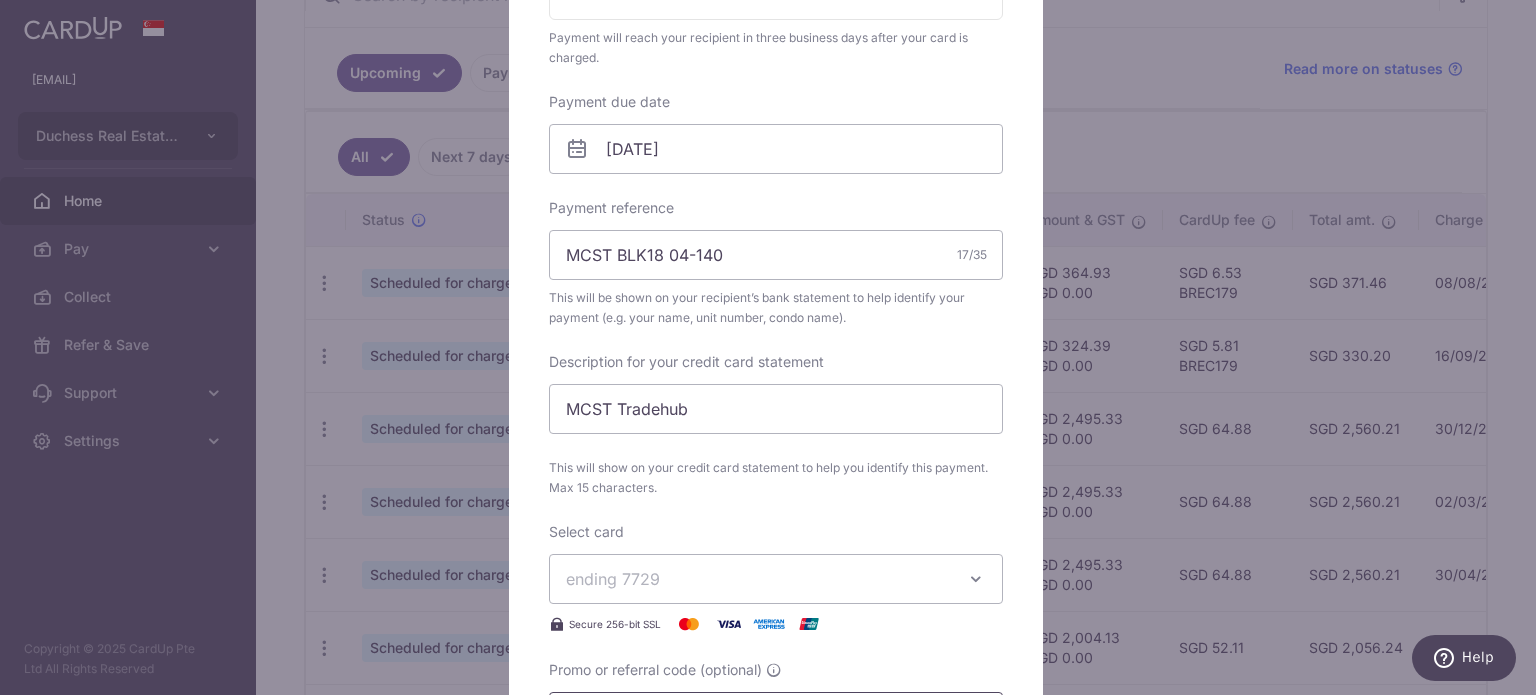 scroll, scrollTop: 500, scrollLeft: 0, axis: vertical 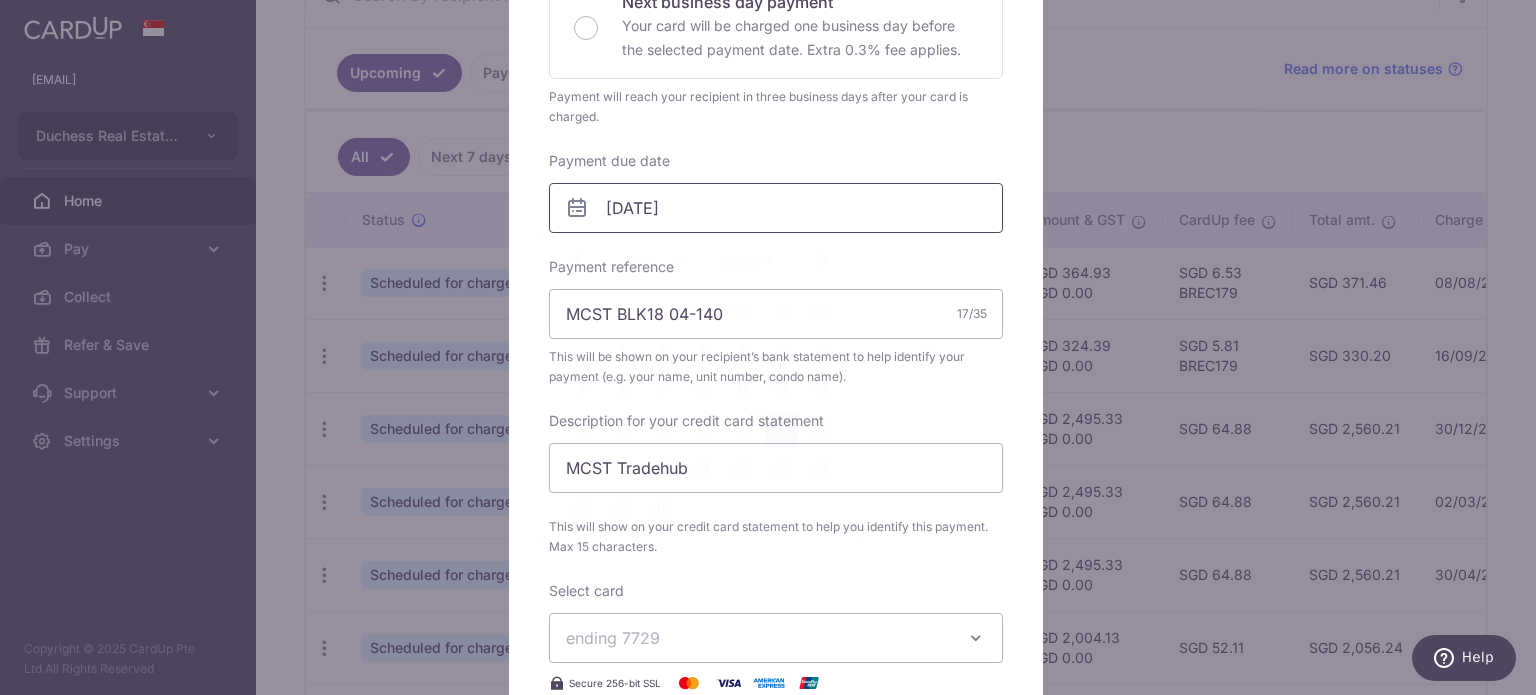 click on "[DATE]" at bounding box center [776, 208] 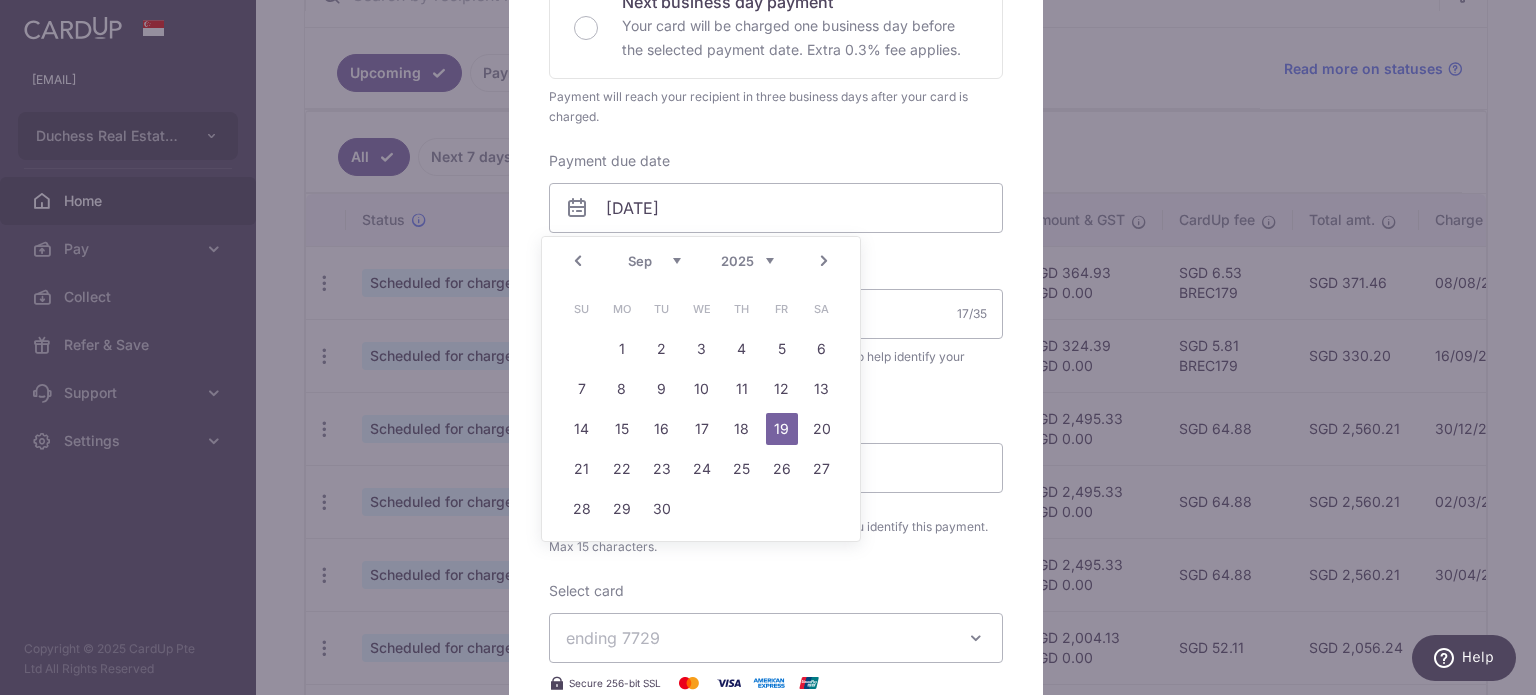click on "Prev" at bounding box center (578, 261) 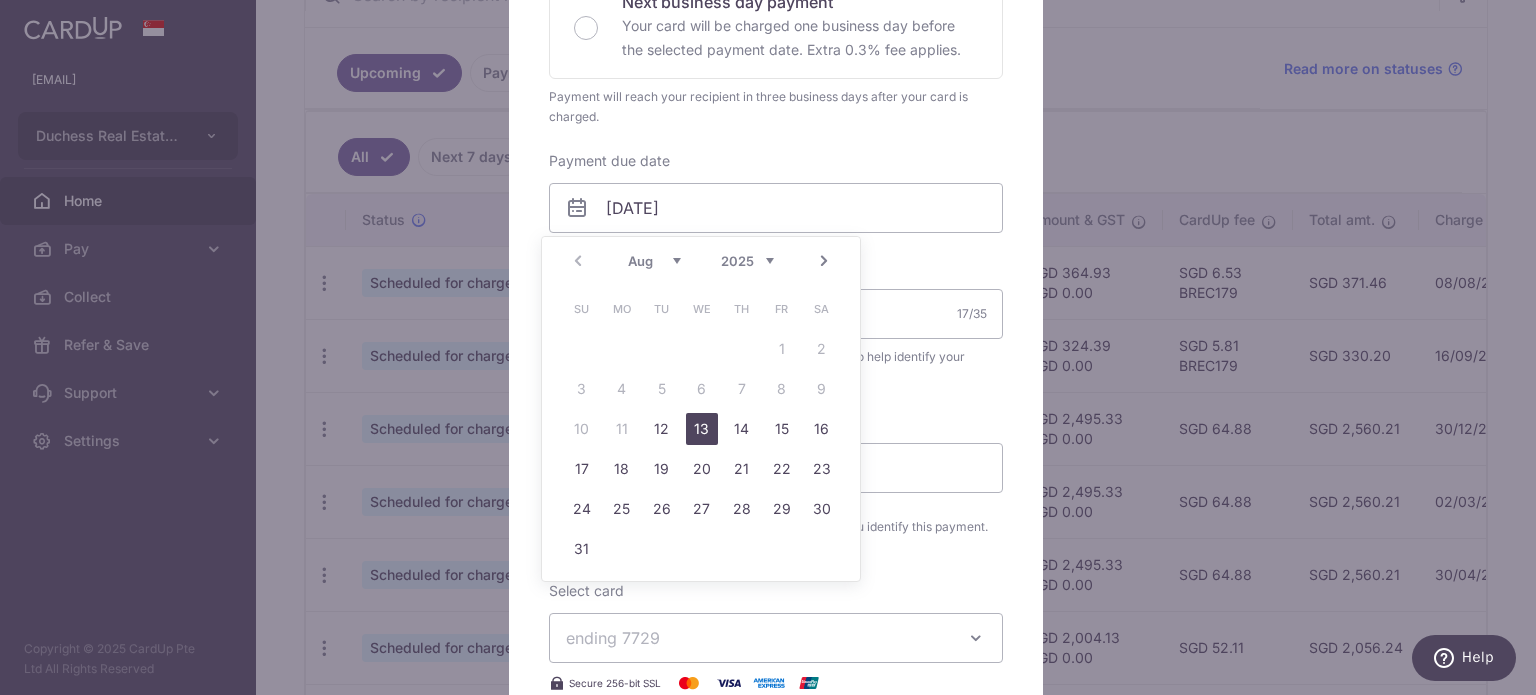 click on "13" at bounding box center [702, 429] 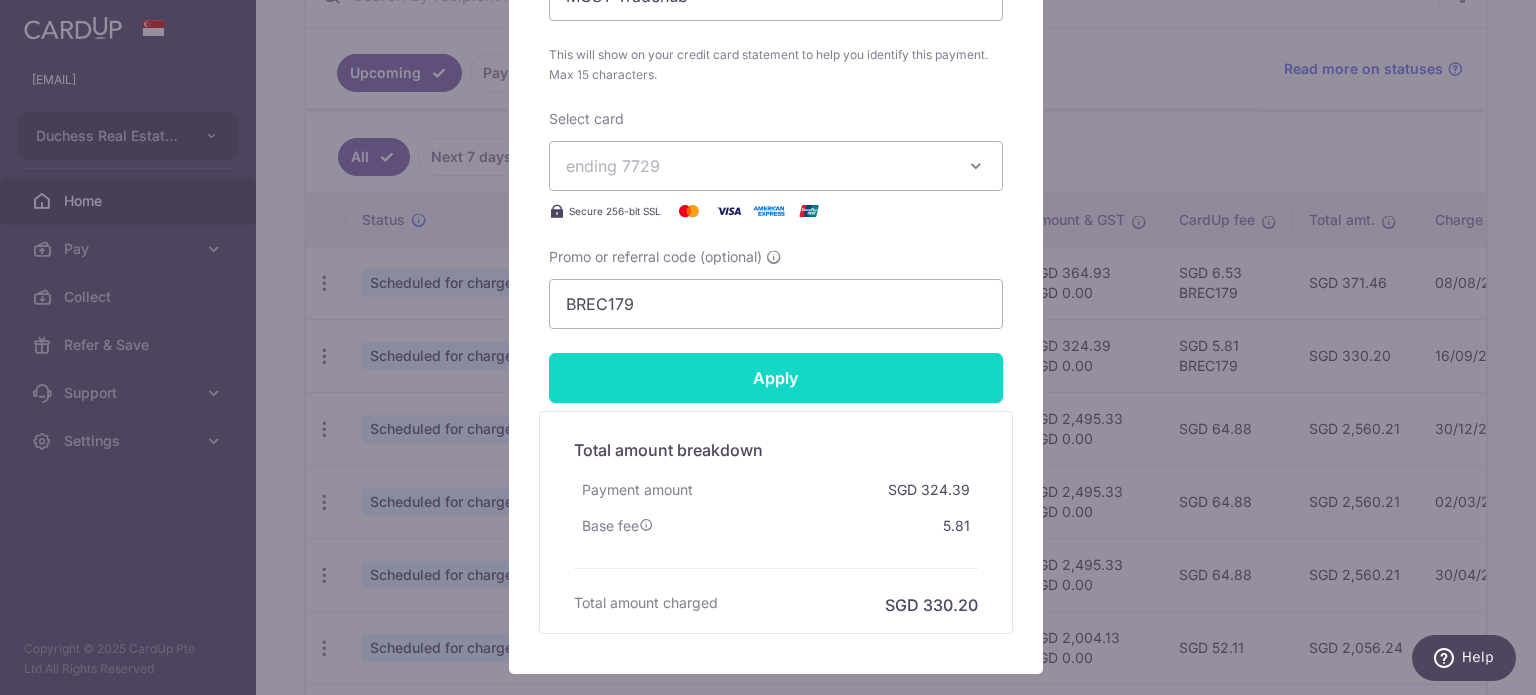 click on "Apply" at bounding box center (776, 378) 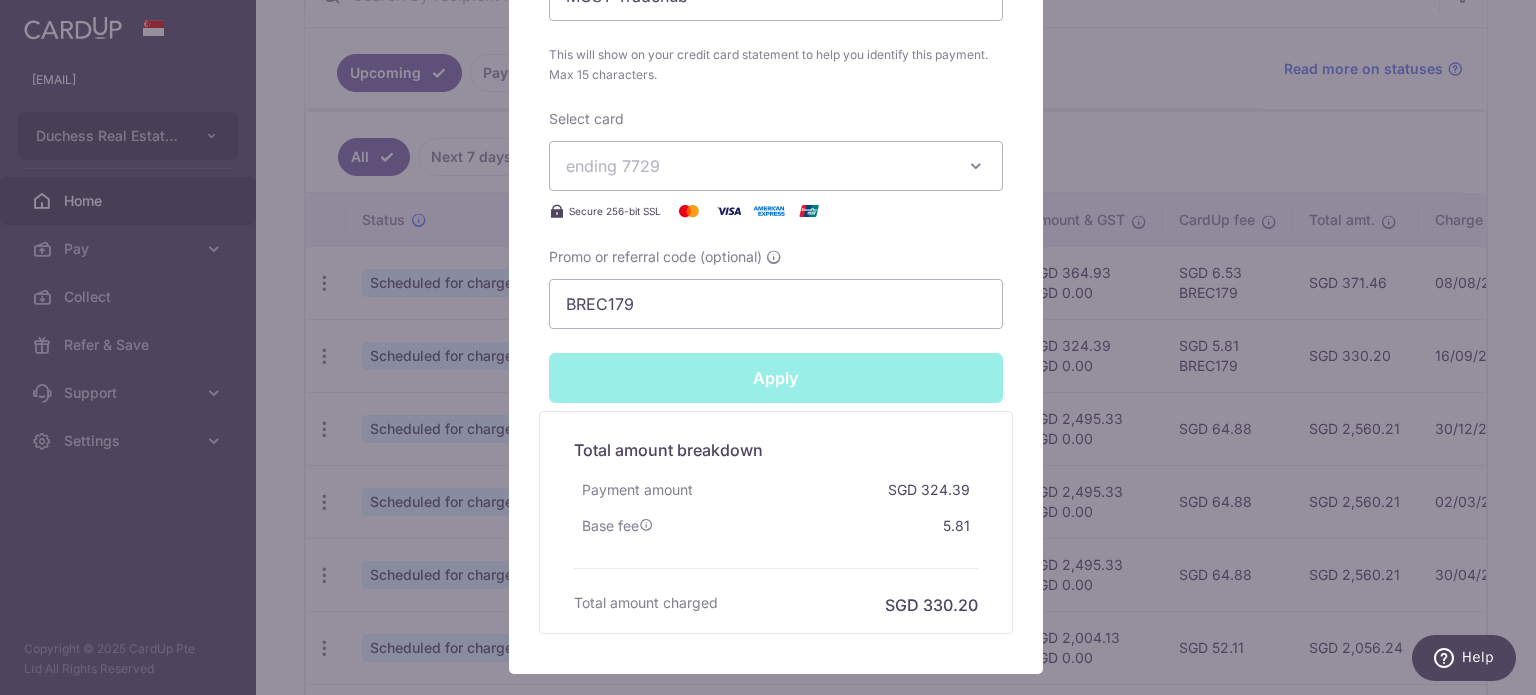 type on "Successfully Applied" 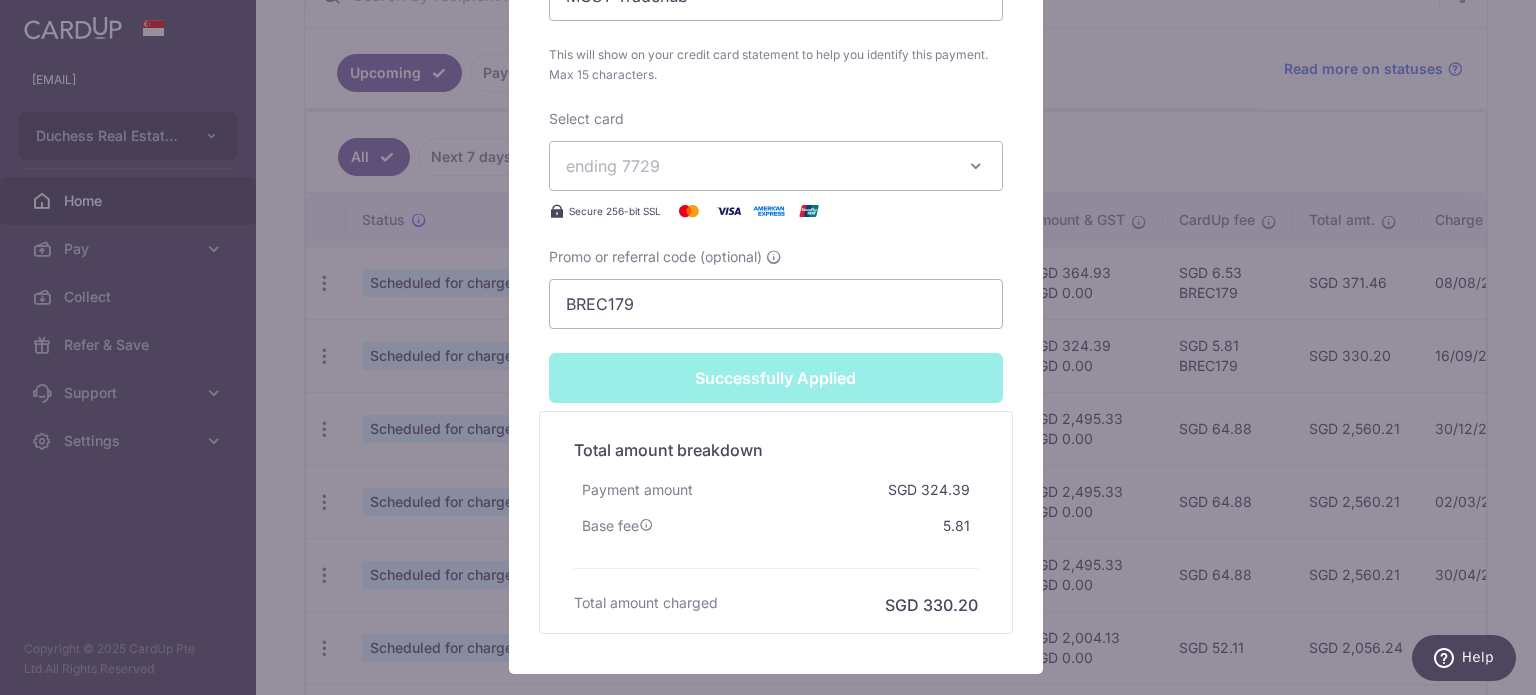 scroll, scrollTop: 1069, scrollLeft: 0, axis: vertical 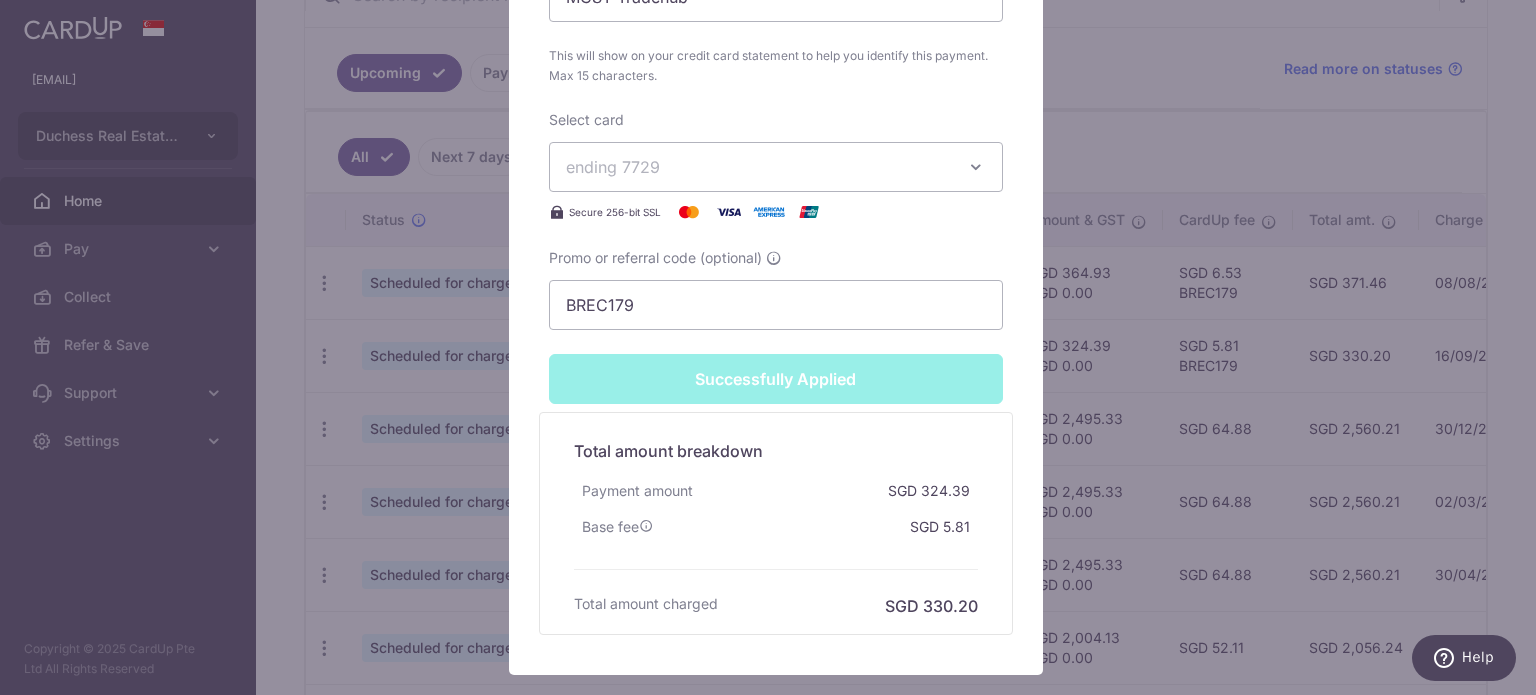 click on "Edit payment
By clicking apply,  you will make changes to all   payments to  [NUMBER]  scheduled from
.
By clicking below, you confirm you are editing this payment to  [NUMBER]  on
[DATE] .
Your payment is updated successfully
SGD" at bounding box center [768, 347] 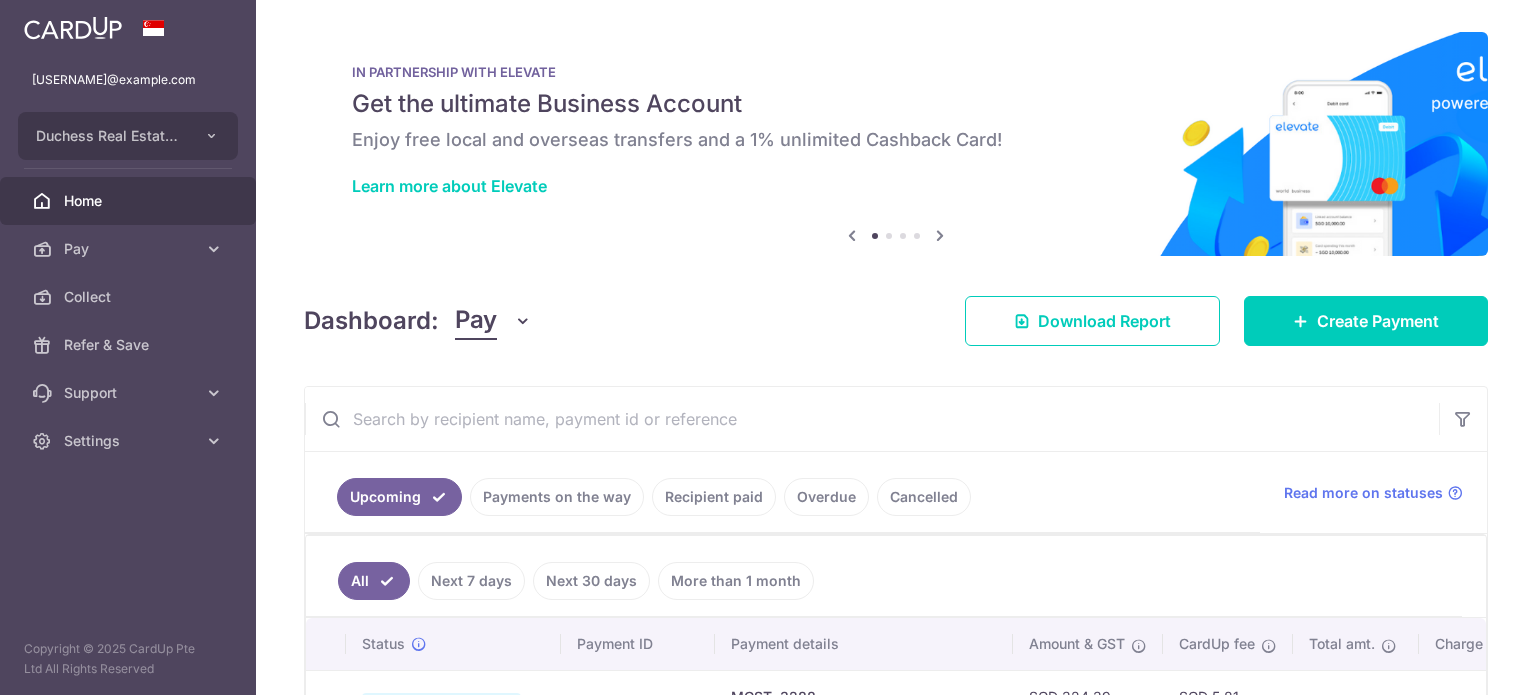 scroll, scrollTop: 0, scrollLeft: 0, axis: both 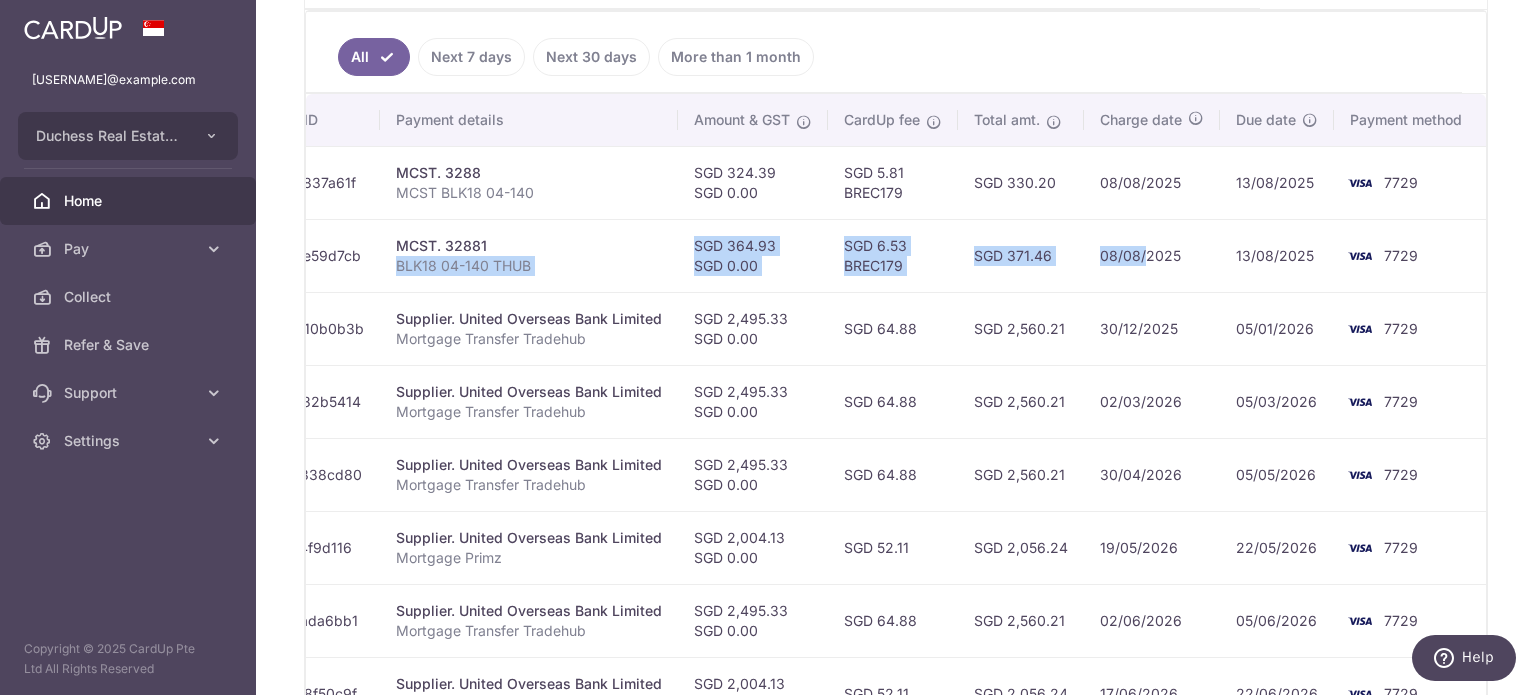 drag, startPoint x: 1032, startPoint y: 271, endPoint x: 1119, endPoint y: 286, distance: 88.28363 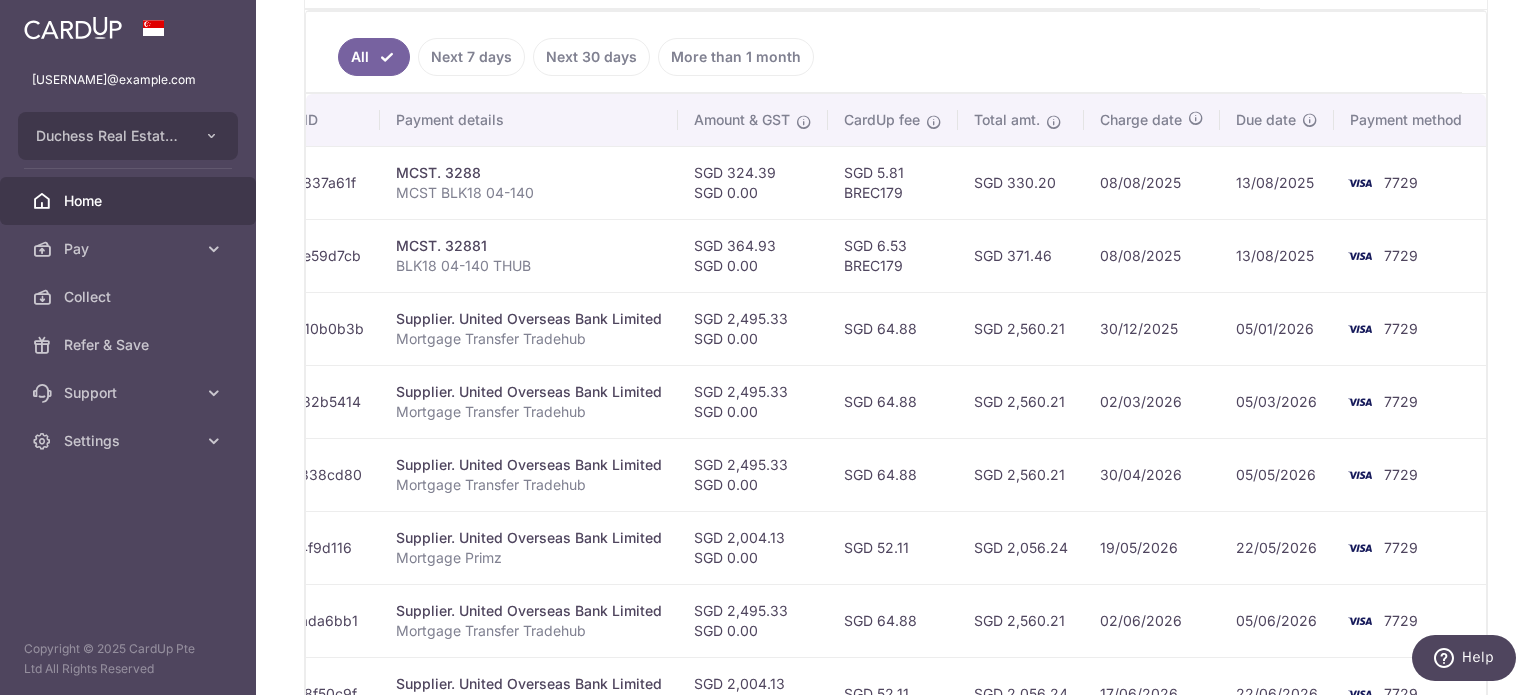 click on "SGD 64.88" at bounding box center (893, 328) 